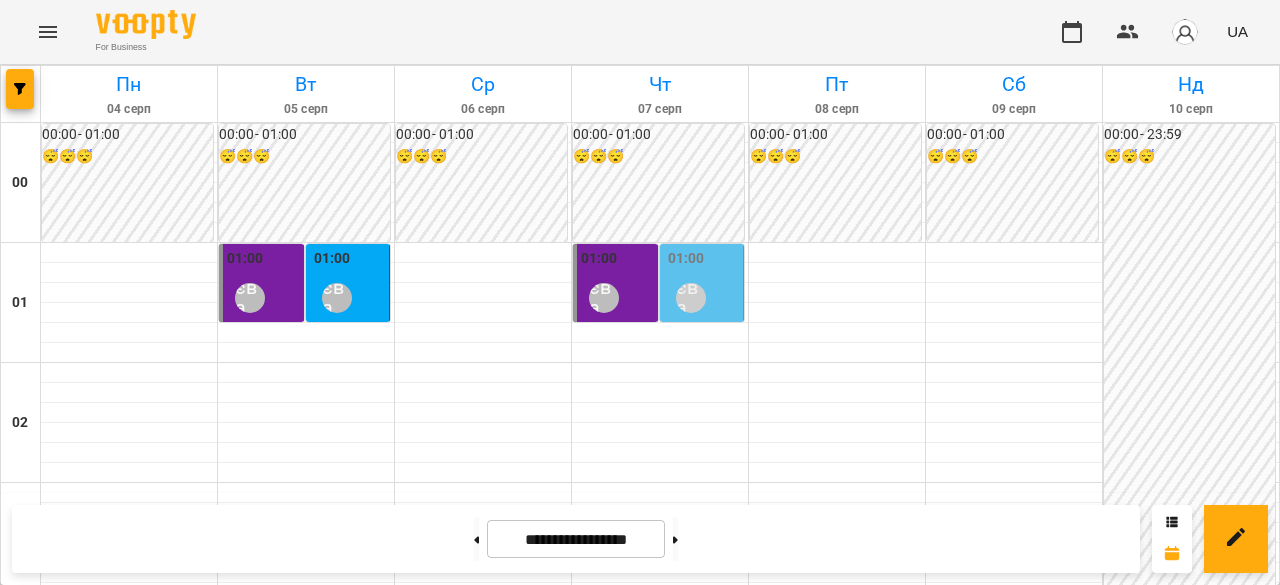 scroll, scrollTop: 0, scrollLeft: 0, axis: both 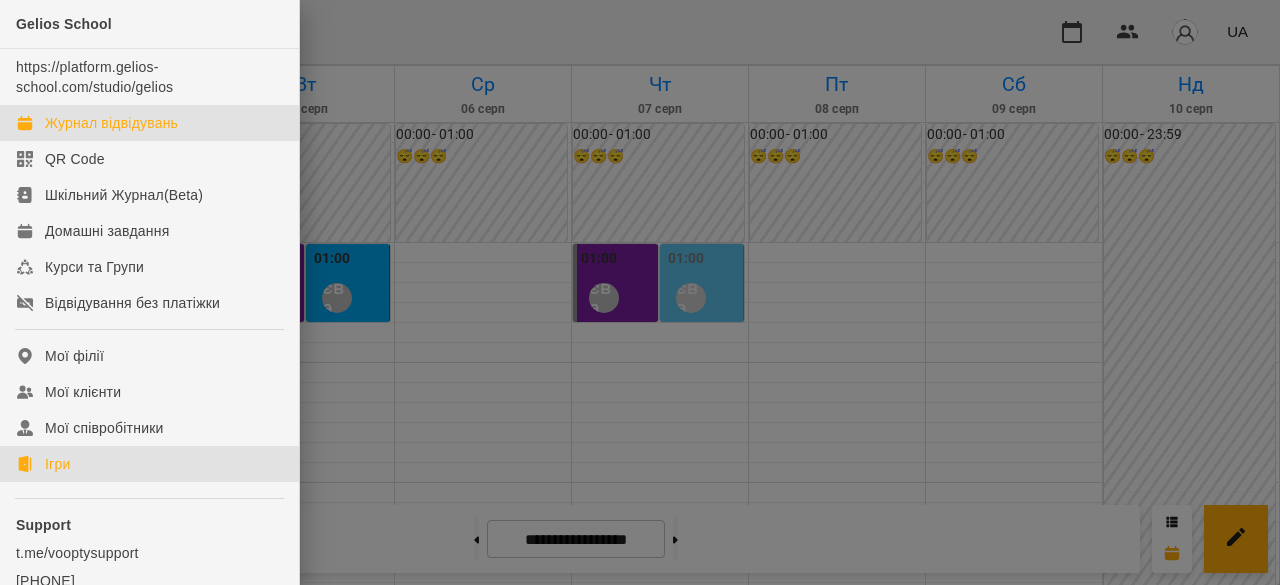 click on "Ігри" at bounding box center [57, 464] 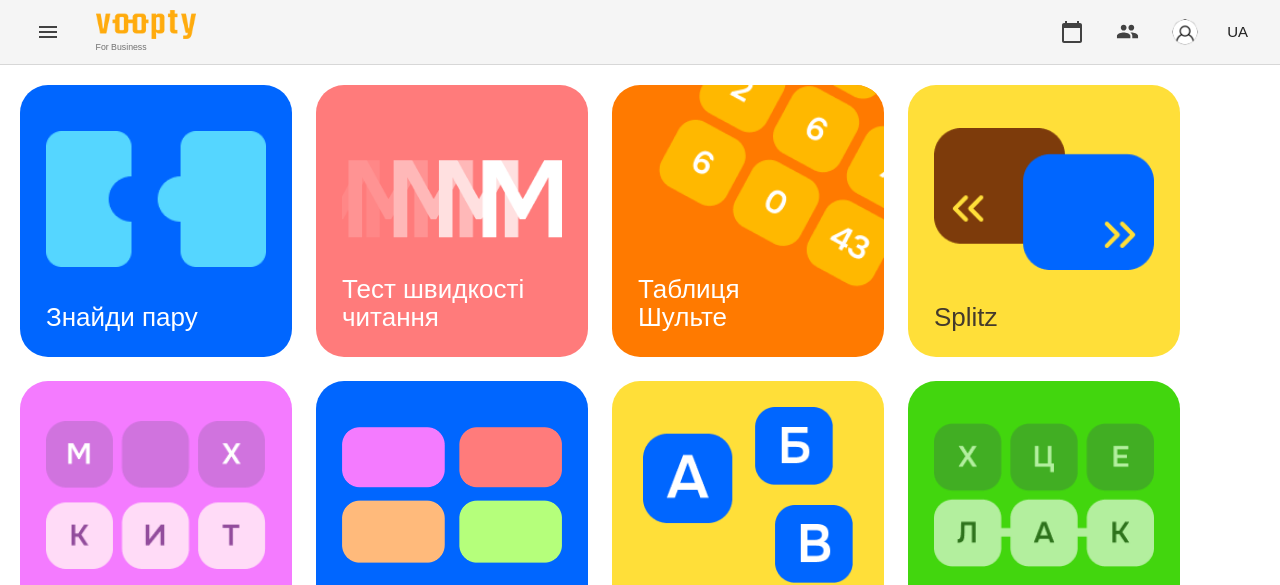scroll, scrollTop: 0, scrollLeft: 0, axis: both 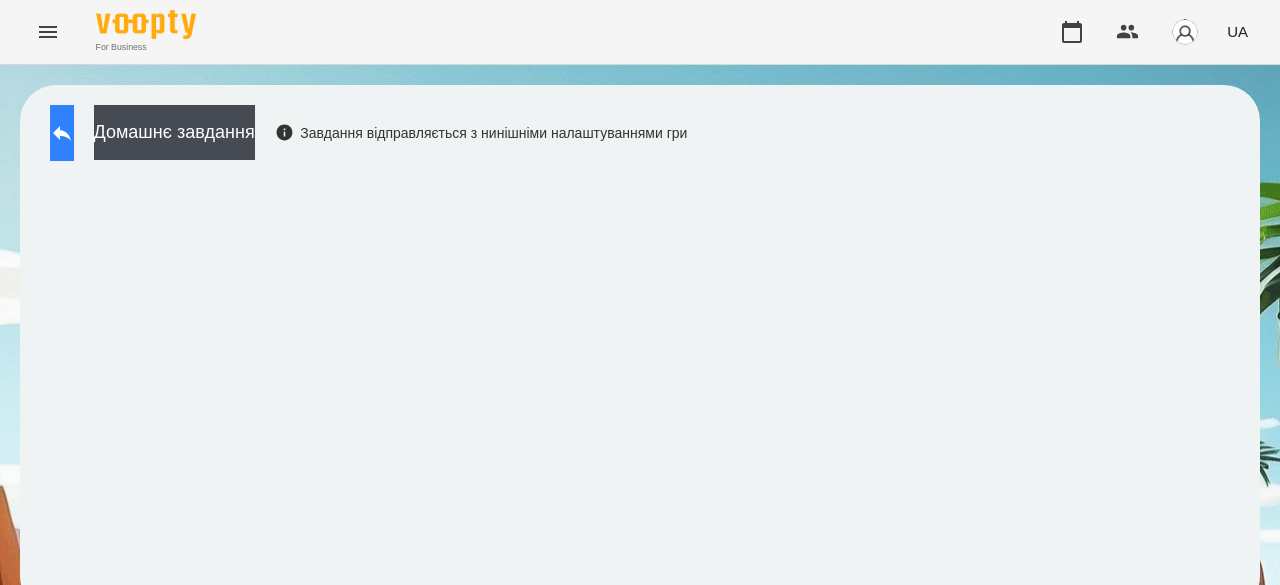 click 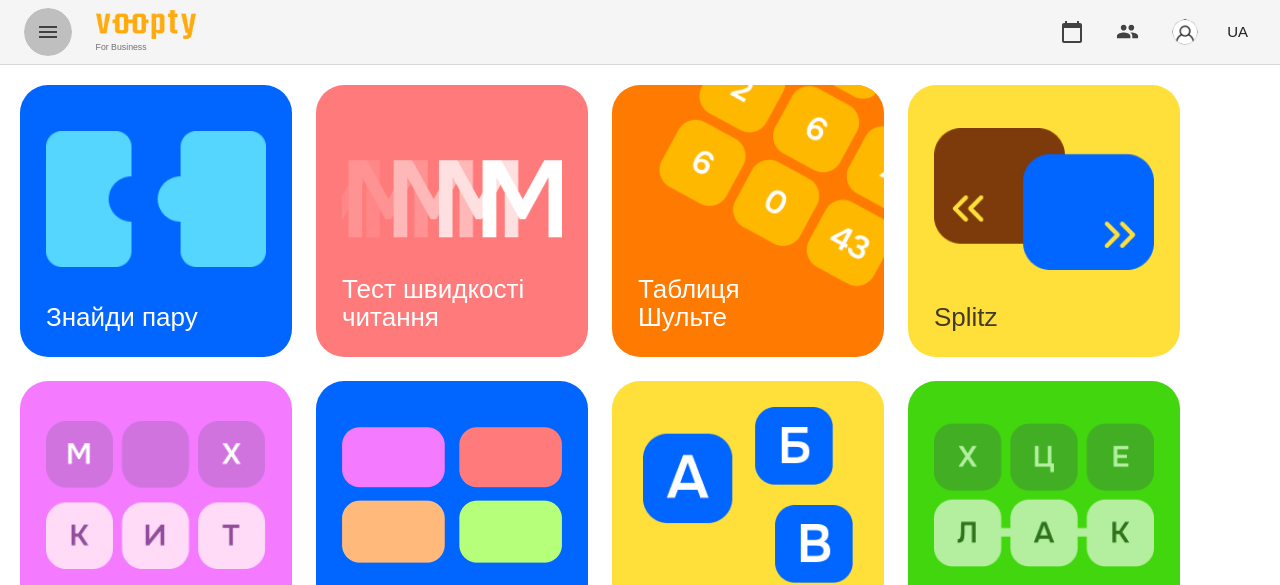 click 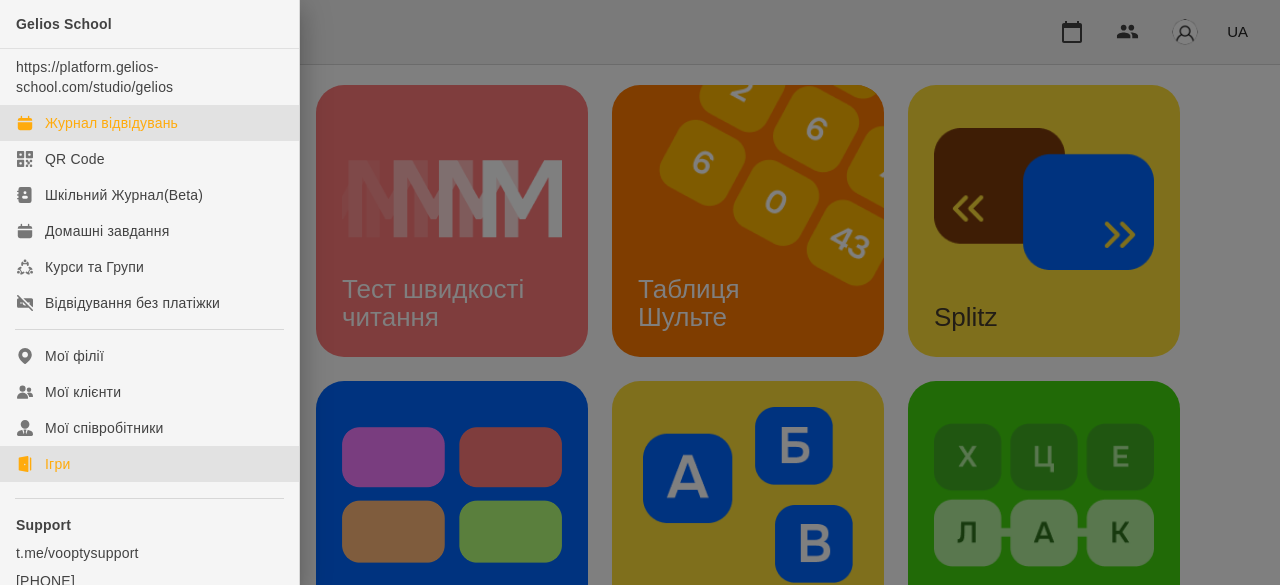 click on "Журнал відвідувань" at bounding box center [111, 123] 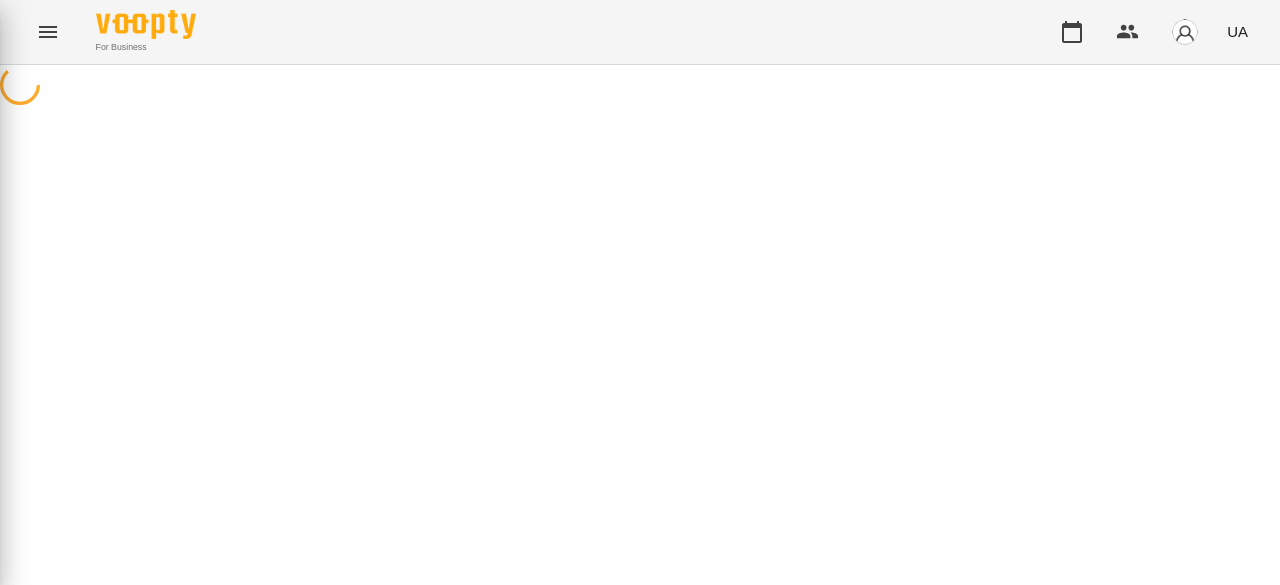 scroll, scrollTop: 0, scrollLeft: 0, axis: both 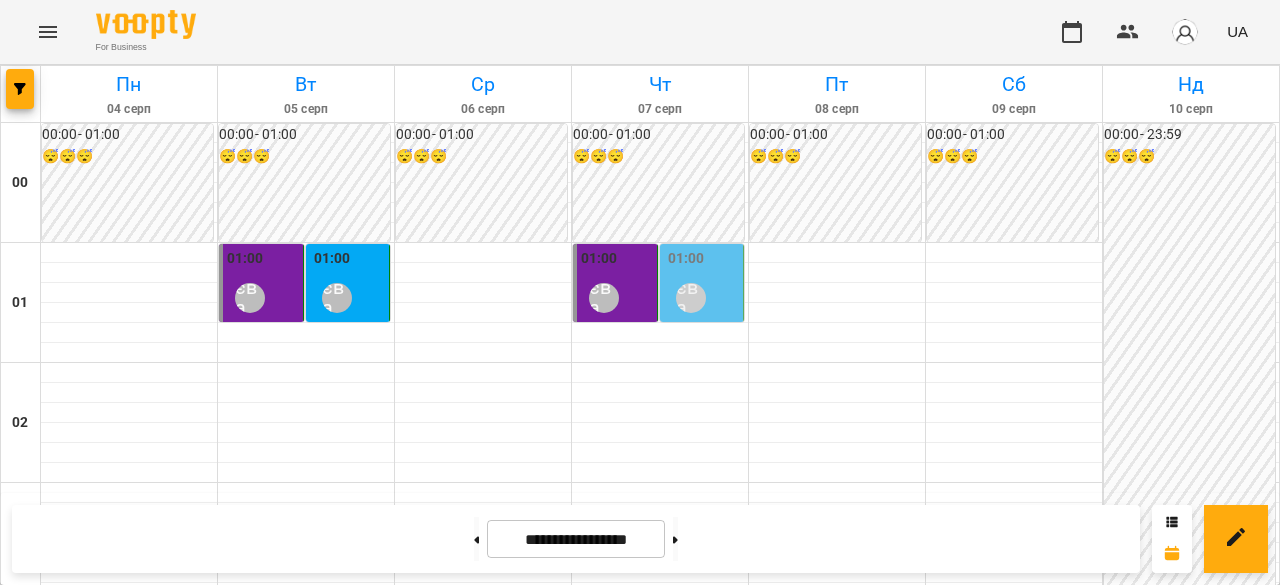 click on "[TIME] [LAST] [FIRST]" at bounding box center (129, 2071) 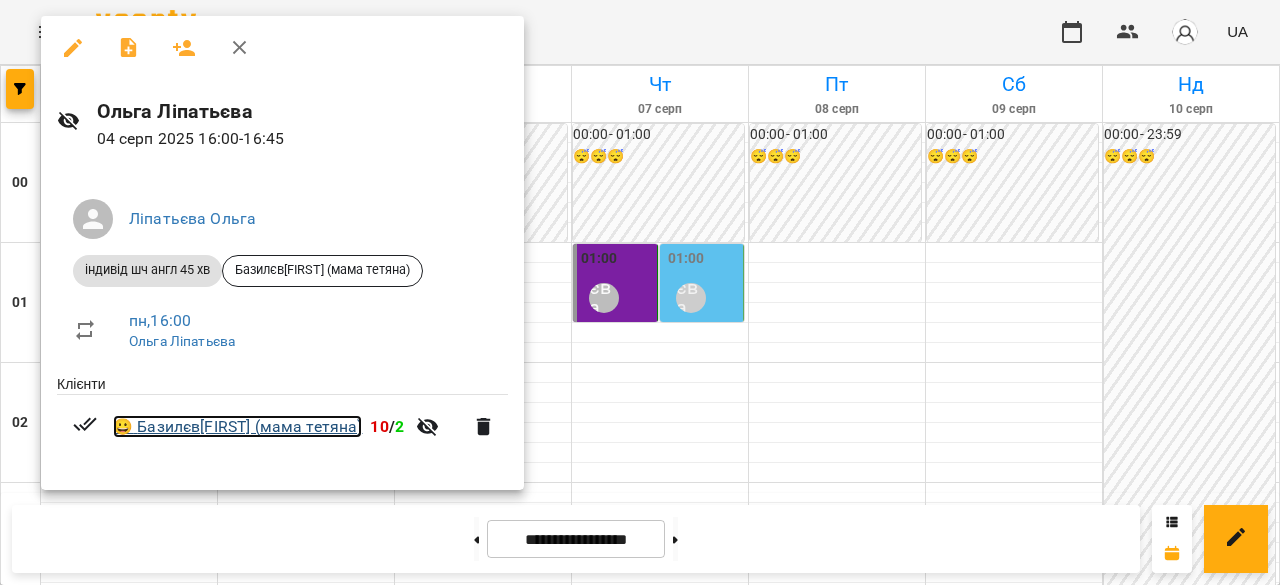 click on "😀 Базилєв[FIRST] (мама тетяна)" at bounding box center (237, 427) 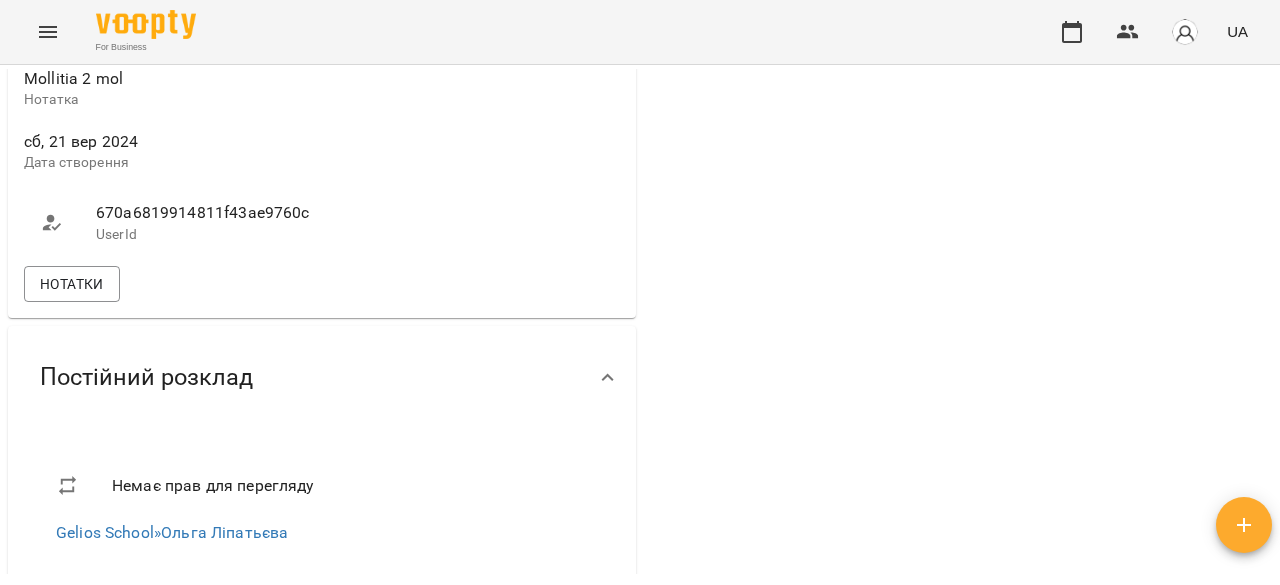 scroll, scrollTop: 1100, scrollLeft: 0, axis: vertical 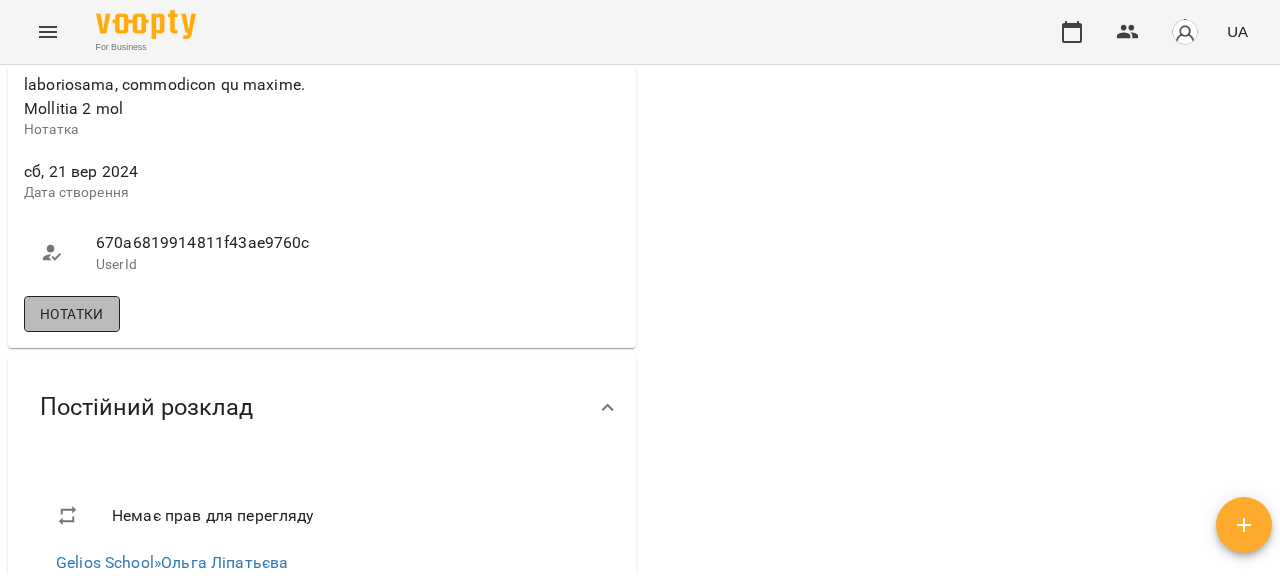 click on "Нотатки" at bounding box center (72, 314) 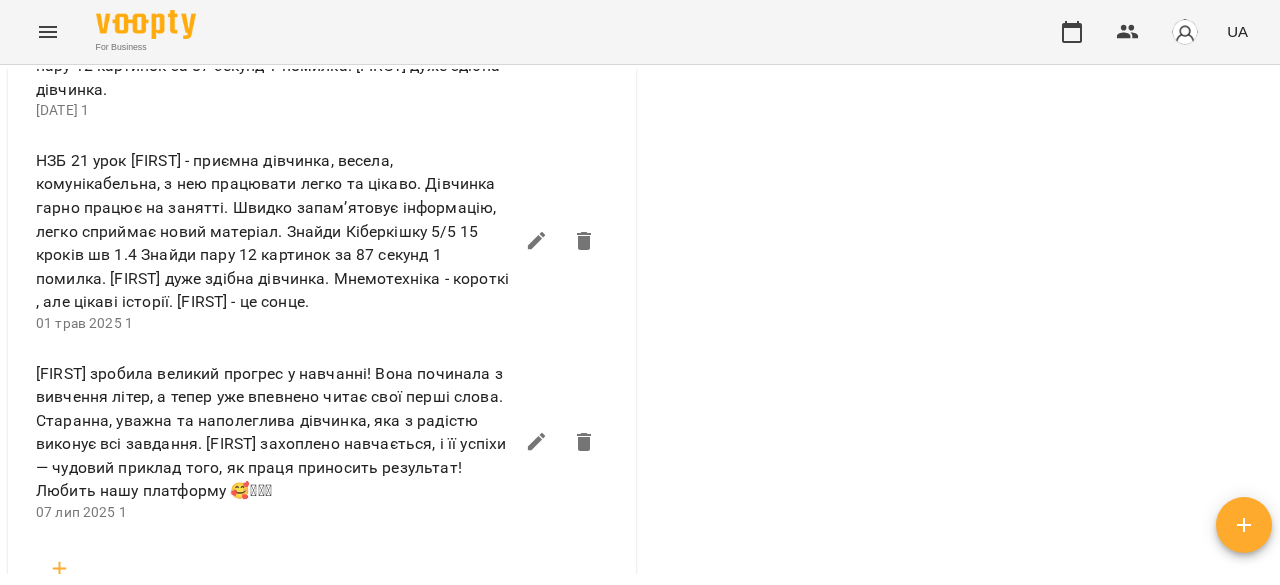 scroll, scrollTop: 2900, scrollLeft: 0, axis: vertical 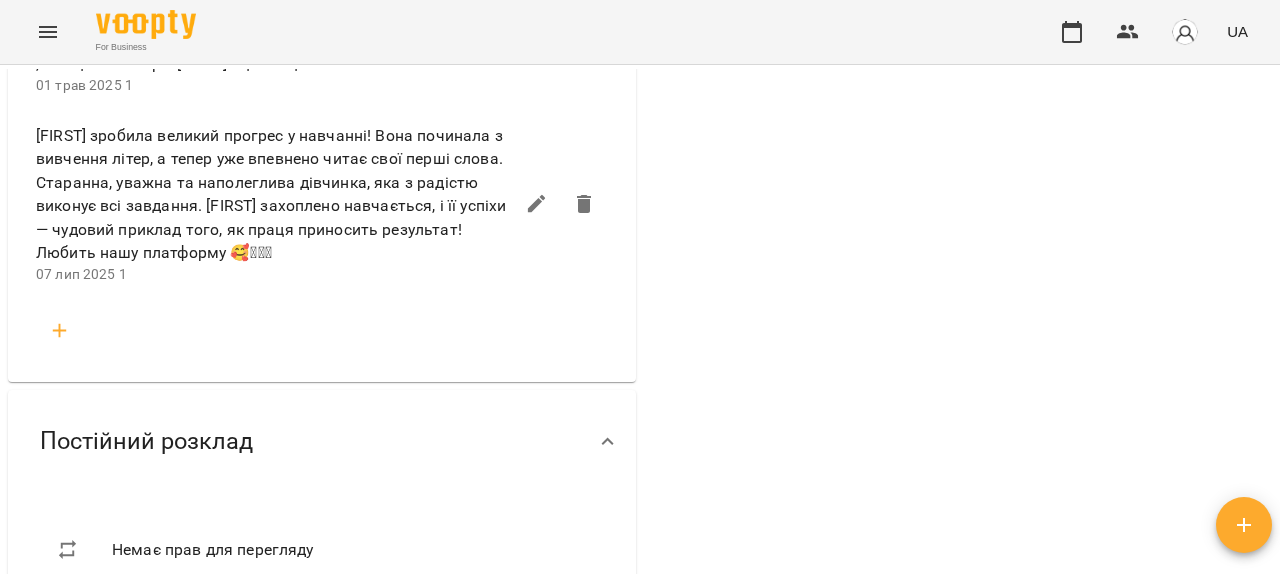 click 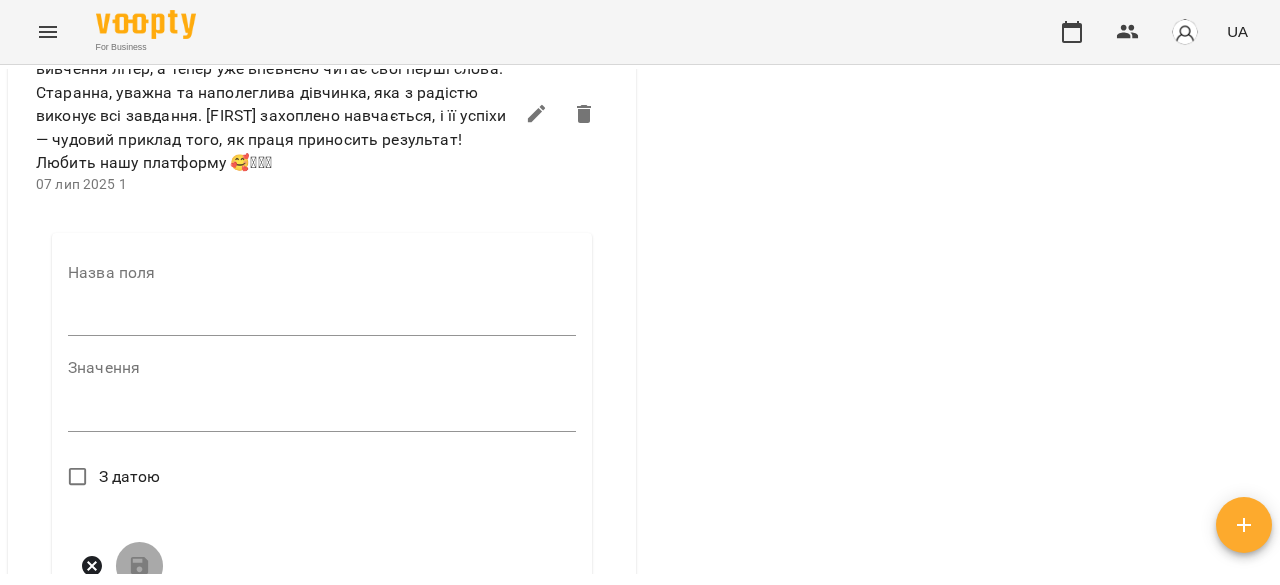 scroll, scrollTop: 3100, scrollLeft: 0, axis: vertical 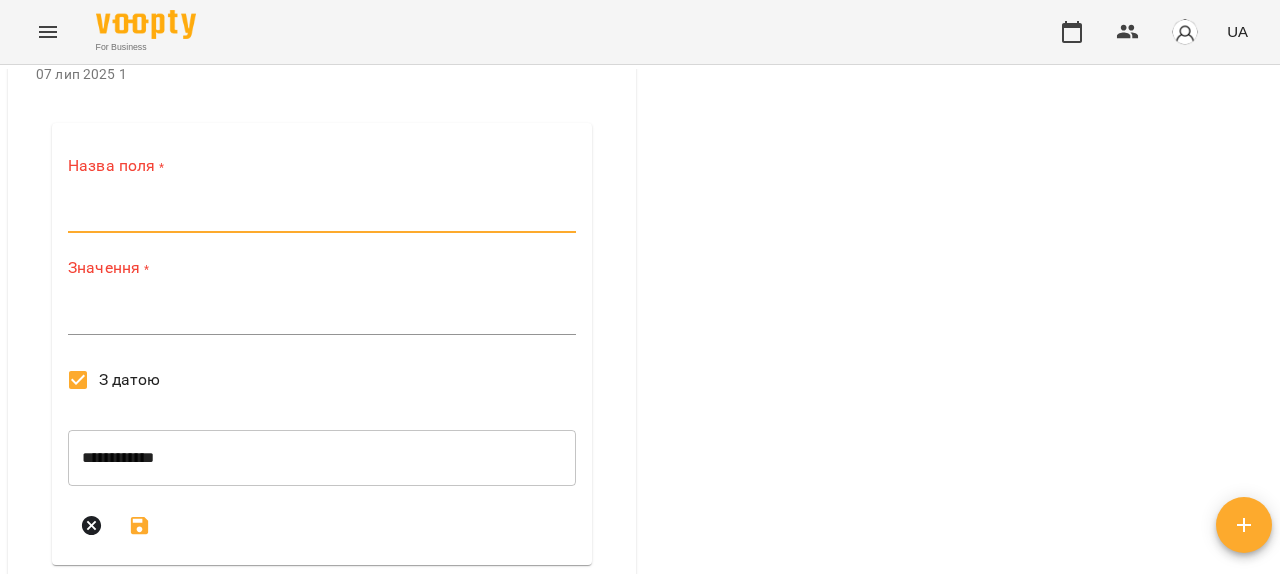 click at bounding box center (322, 217) 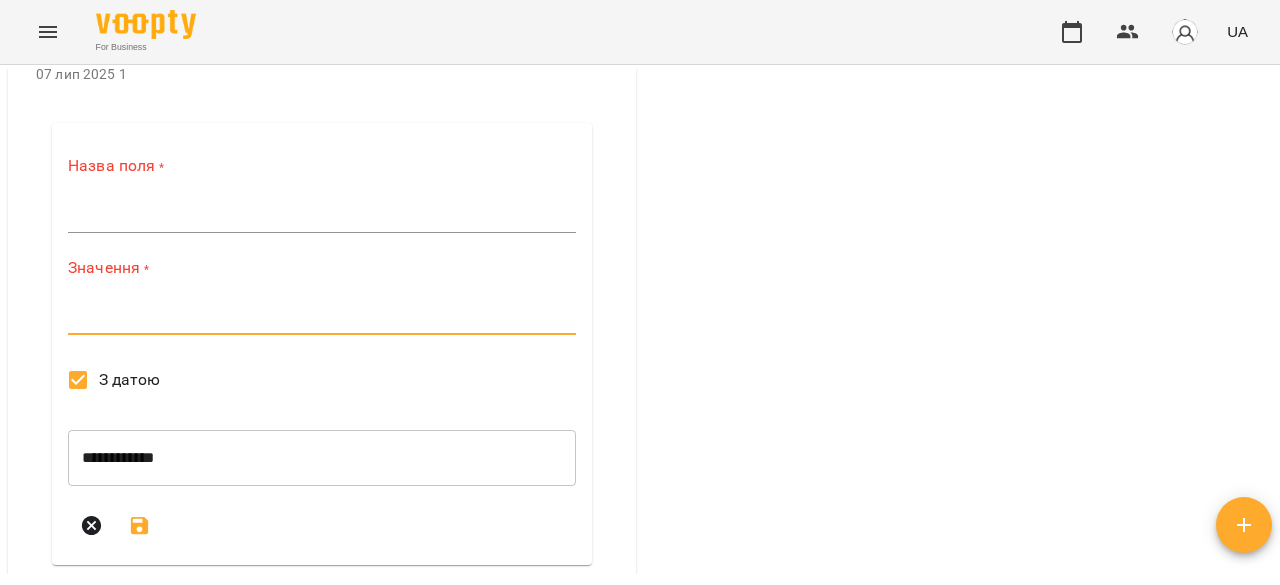 click at bounding box center (322, 318) 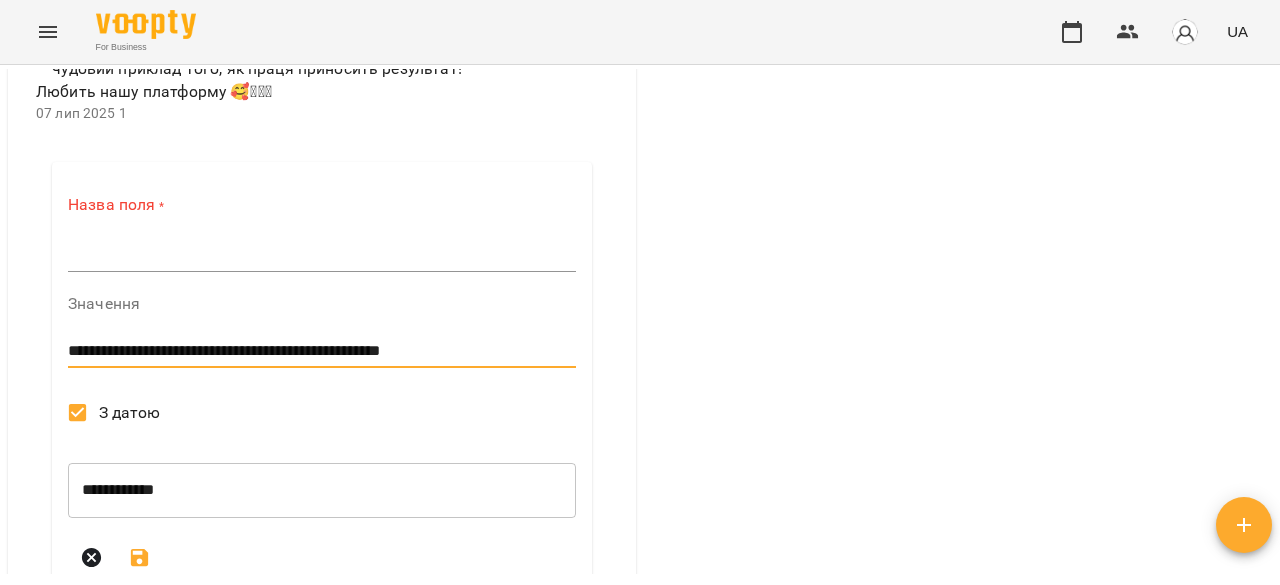 scroll, scrollTop: 3200, scrollLeft: 0, axis: vertical 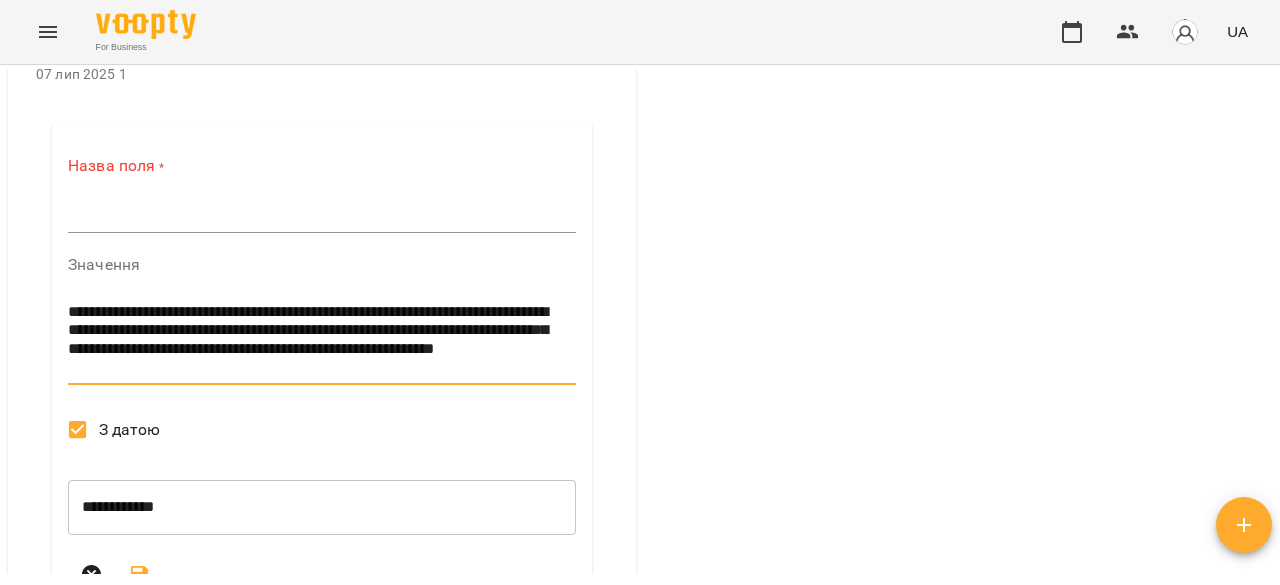 click on "**********" at bounding box center (318, 340) 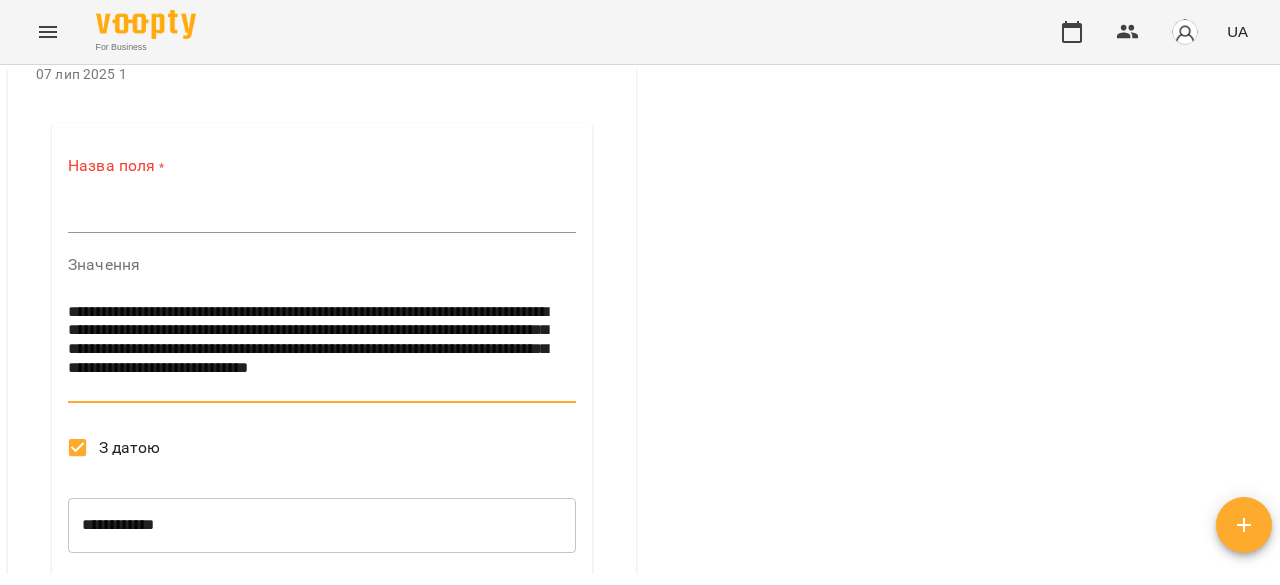 click on "**********" at bounding box center (318, 349) 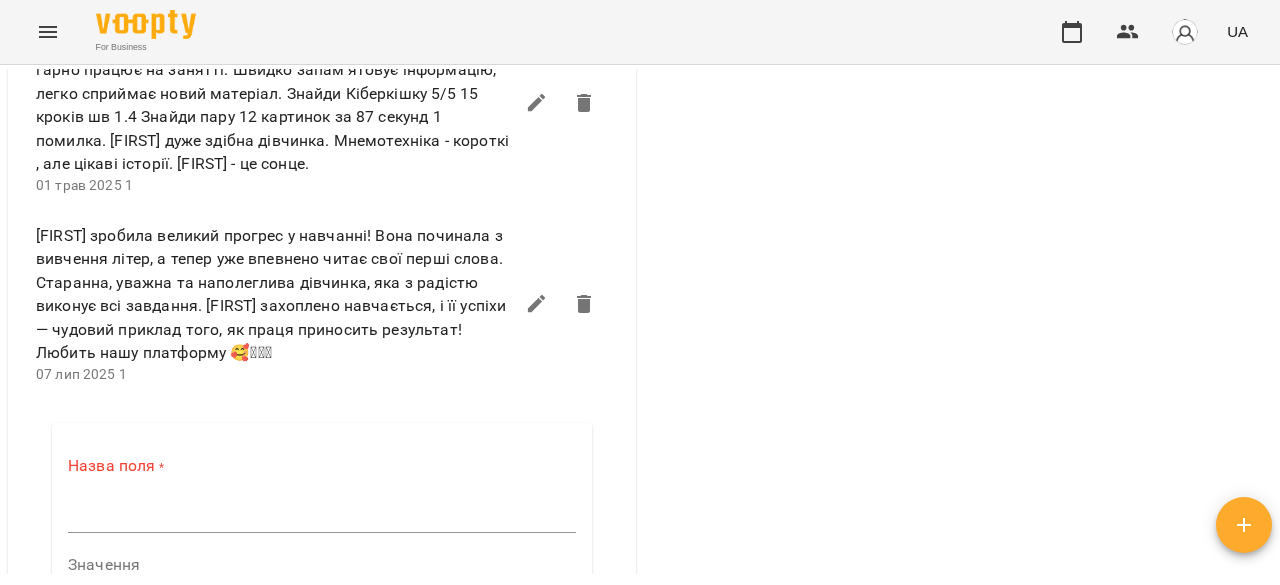 scroll, scrollTop: 3100, scrollLeft: 0, axis: vertical 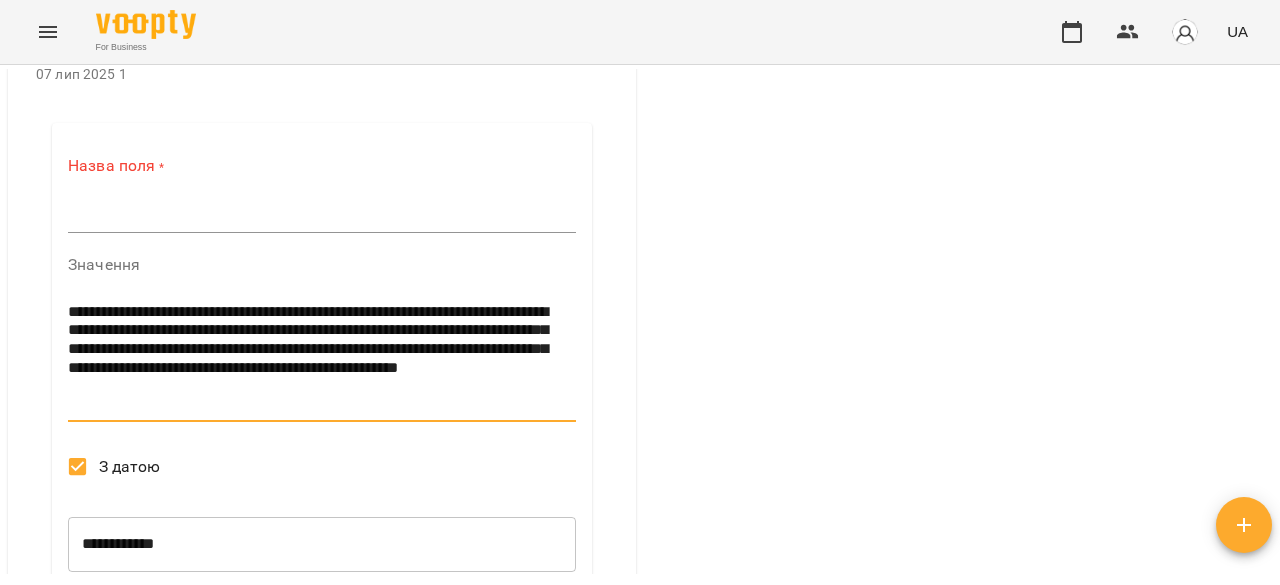 type on "**********" 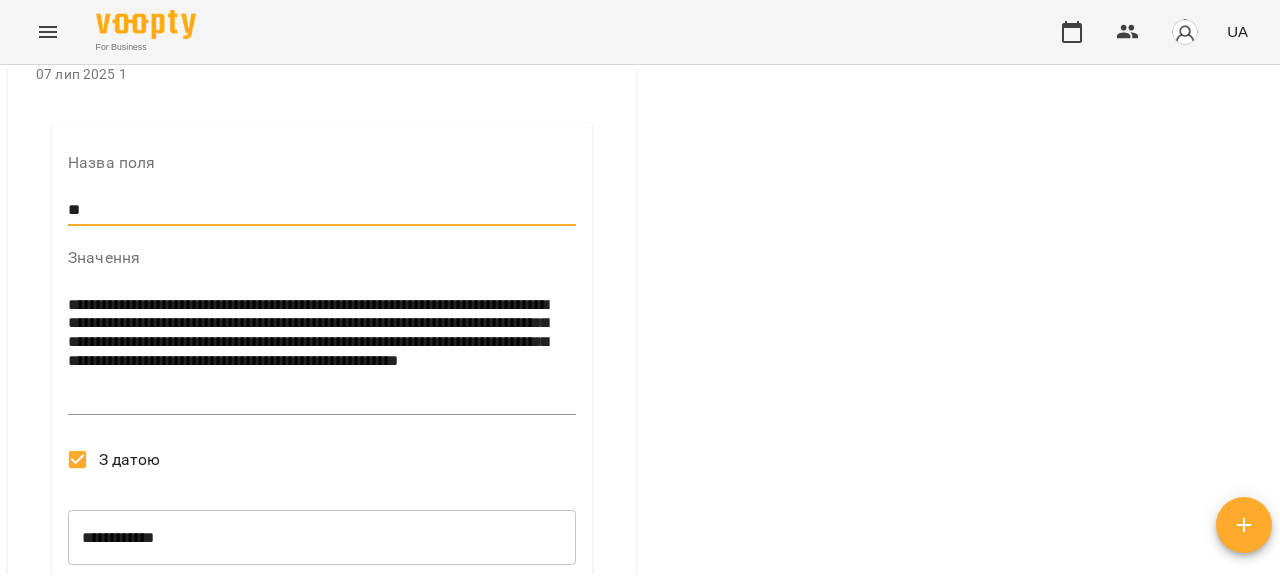 type on "*" 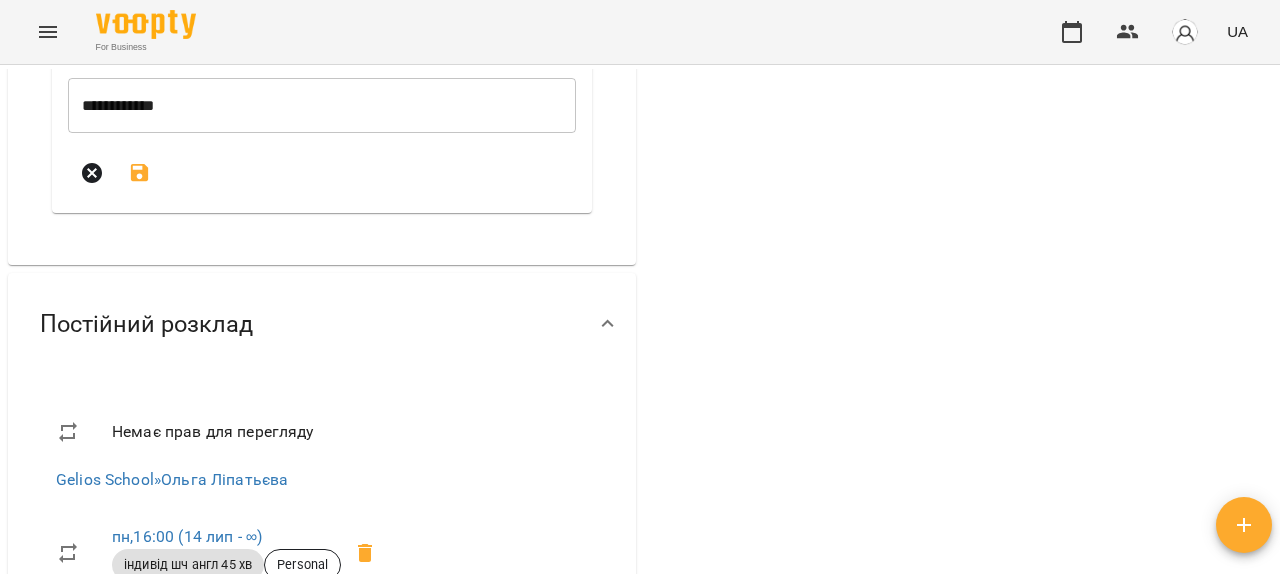 scroll, scrollTop: 3400, scrollLeft: 0, axis: vertical 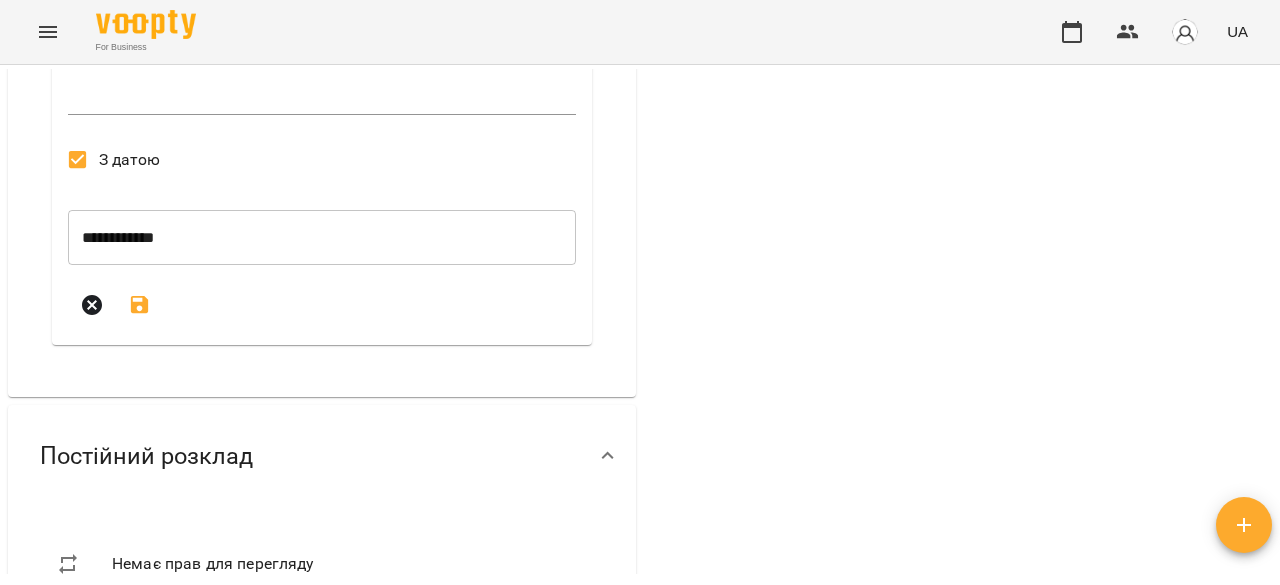 type on "**********" 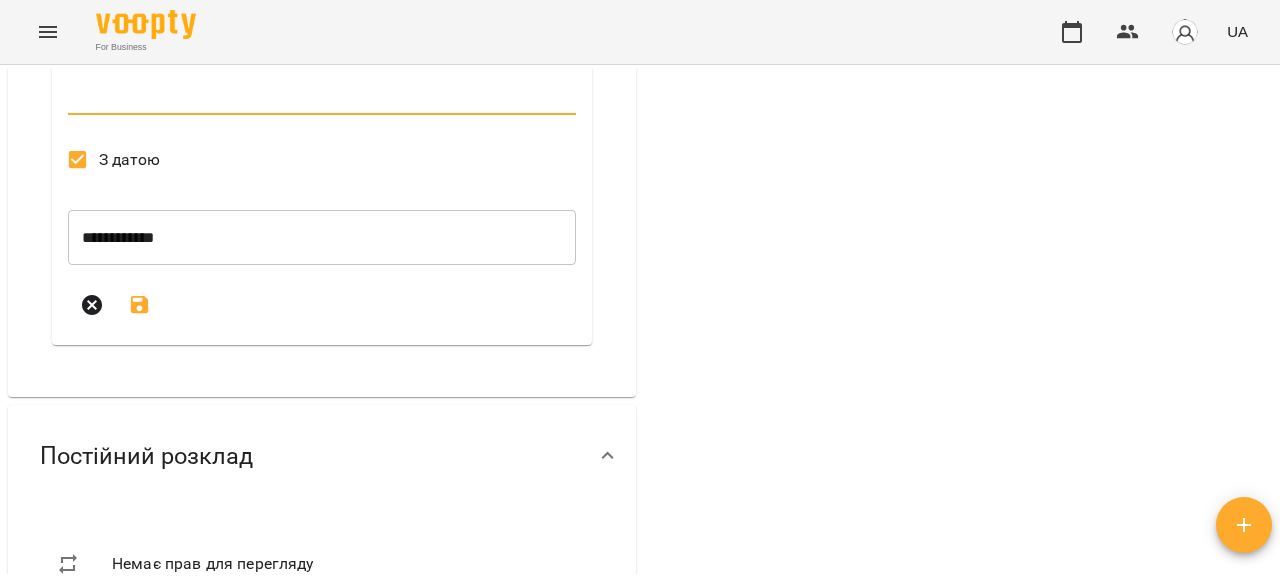 click on "**********" at bounding box center [318, 52] 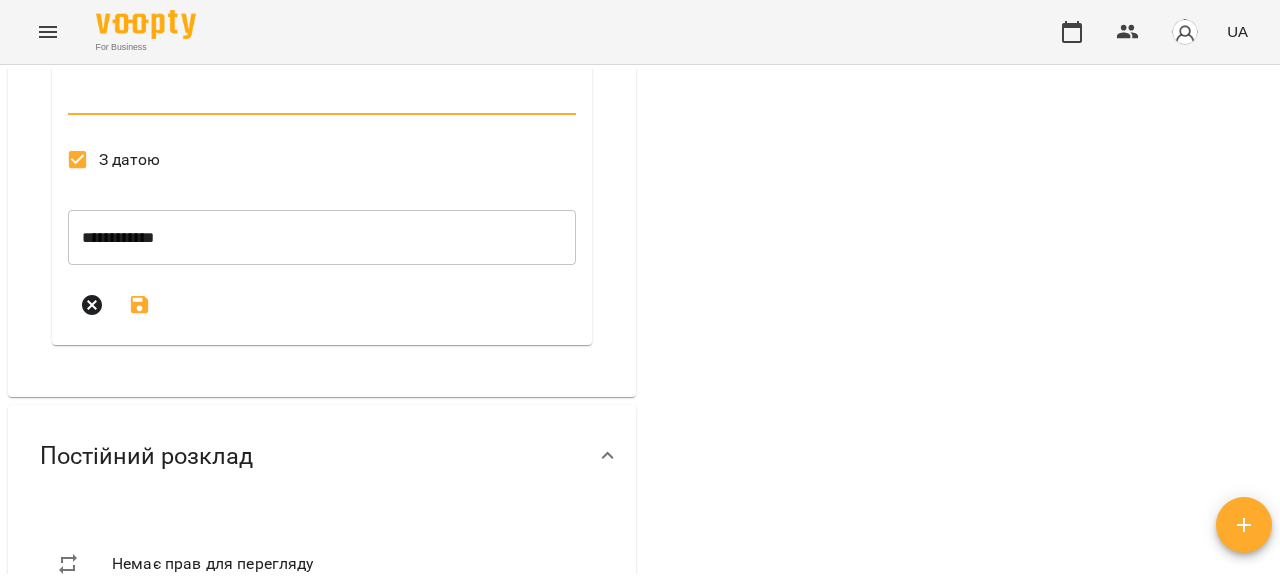 type on "**********" 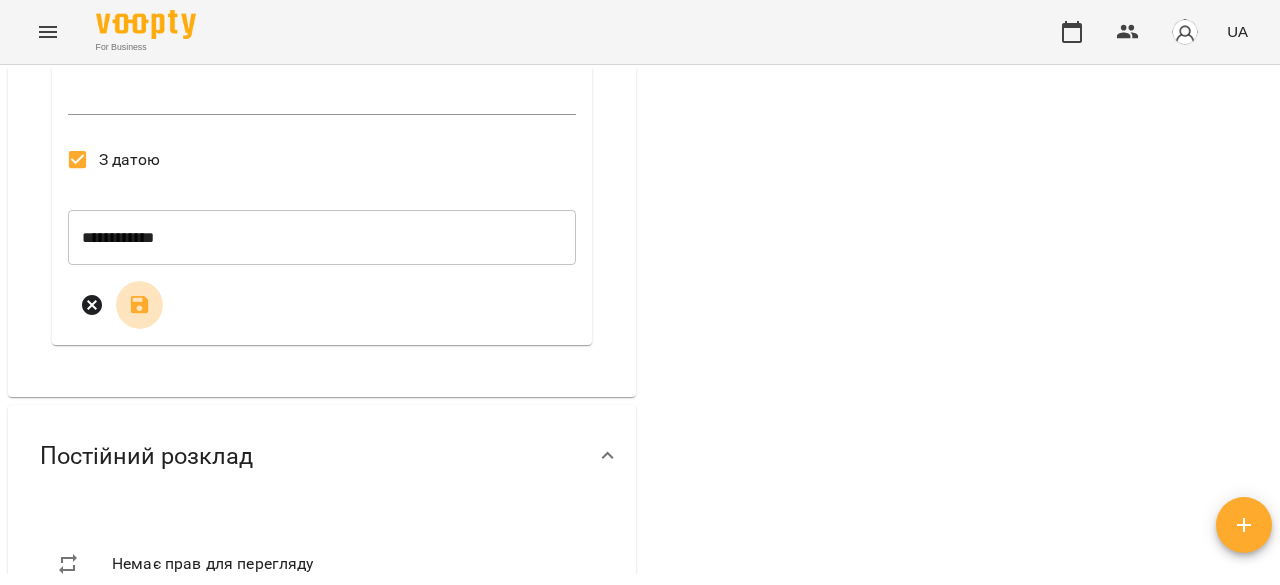 click 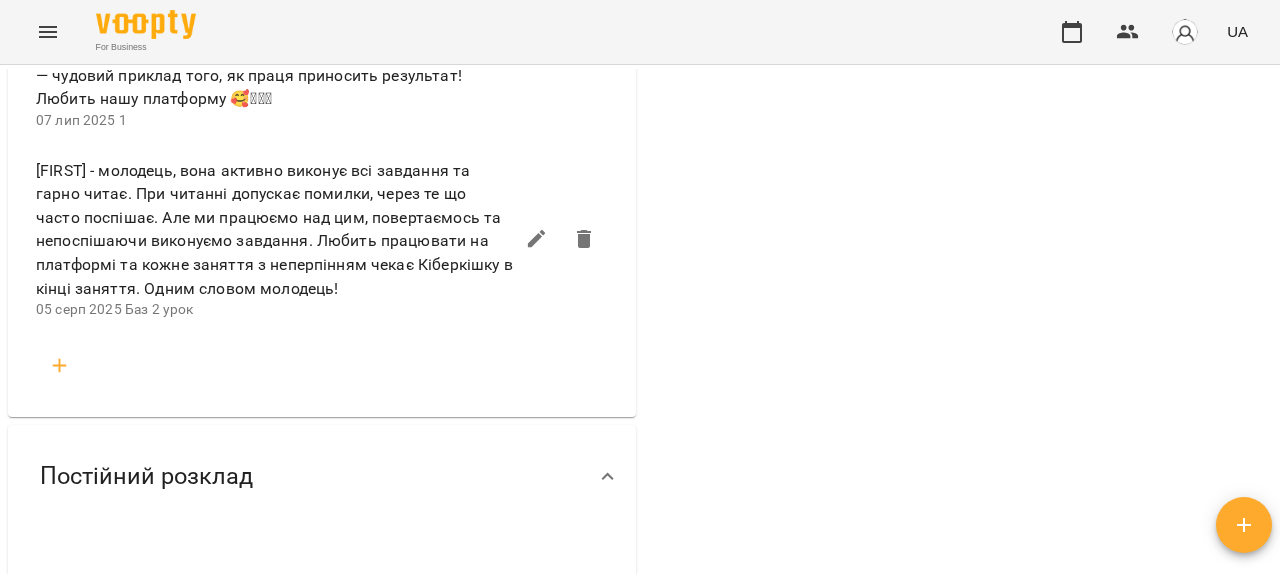 scroll, scrollTop: 3100, scrollLeft: 0, axis: vertical 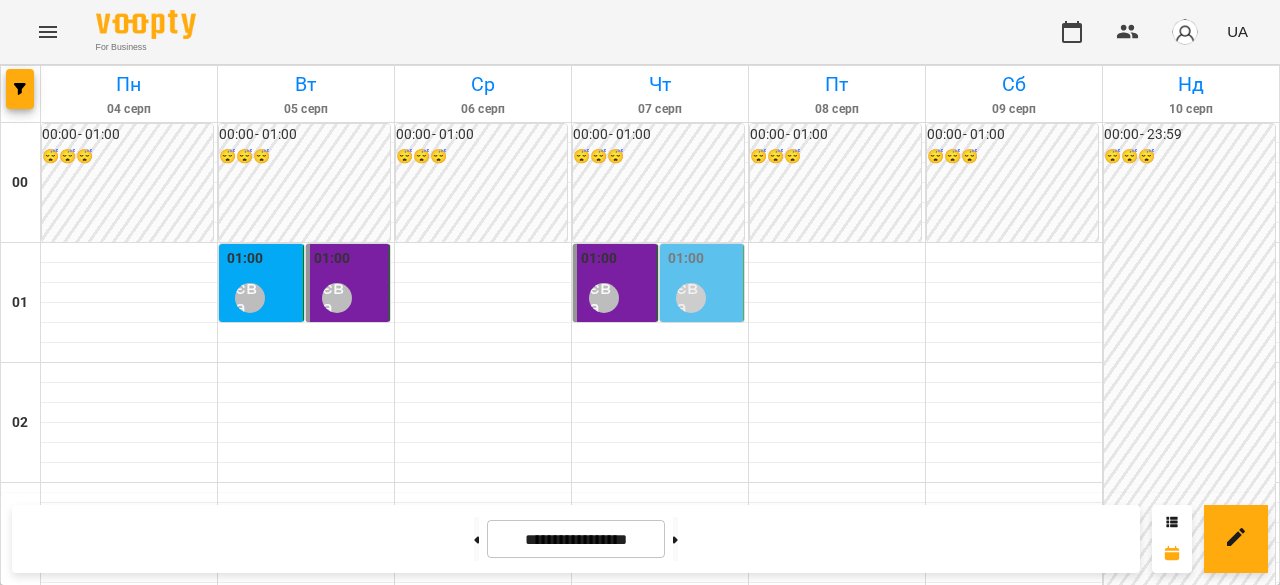 click on "[LAST] [FIRST]" at bounding box center (306, 2106) 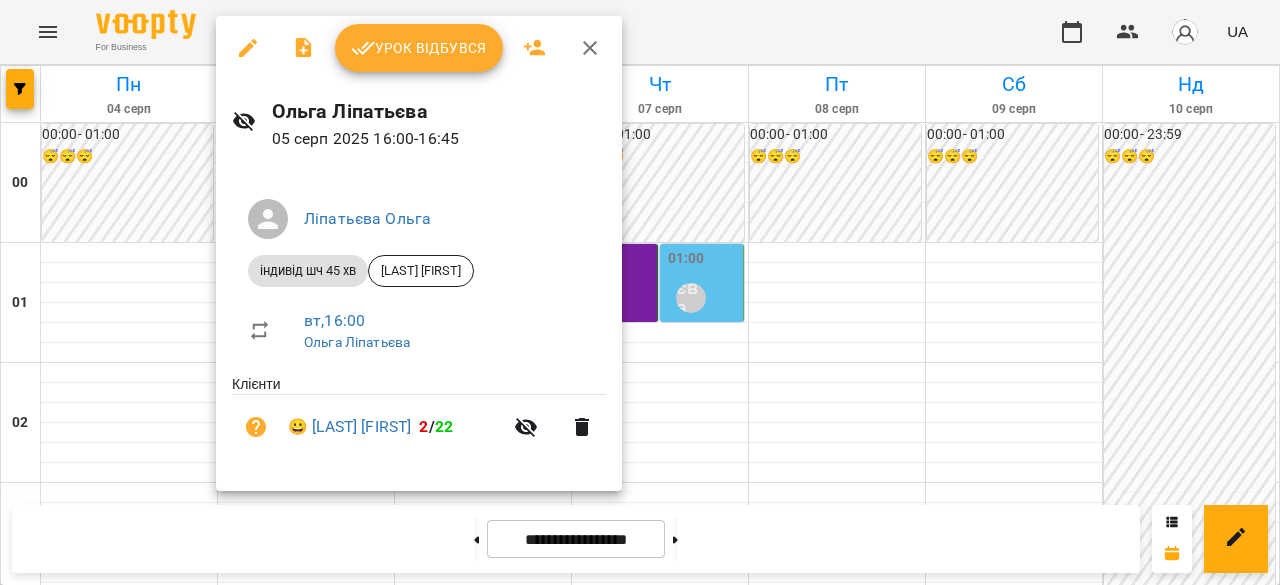 click at bounding box center [640, 292] 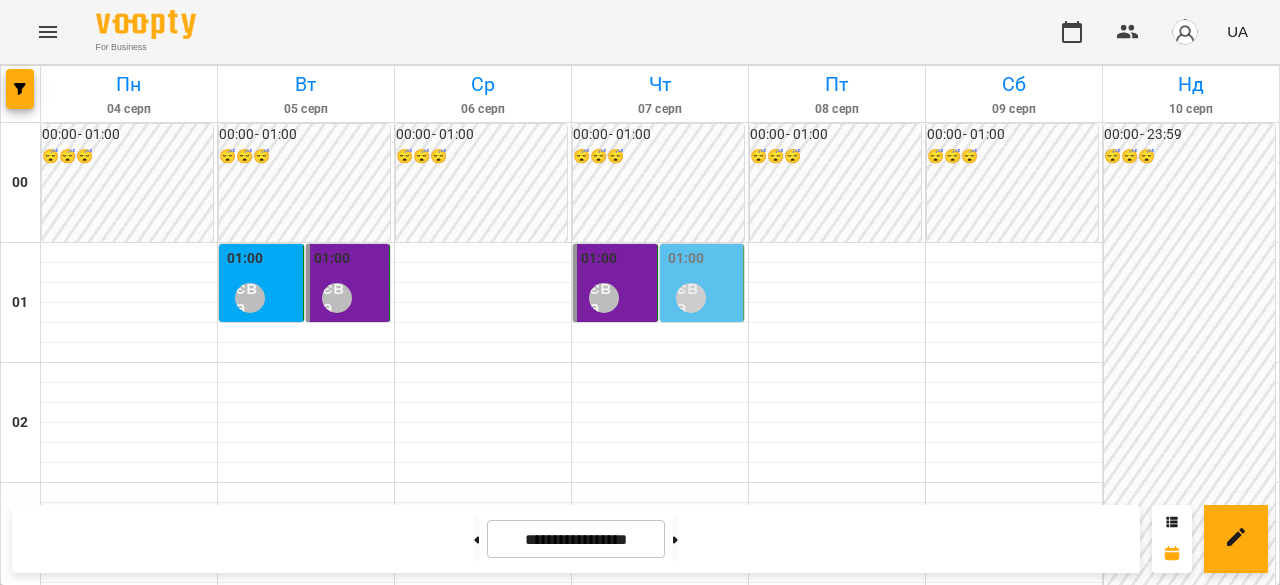 click on "[LAST] [FIRST]" at bounding box center (276, 2105) 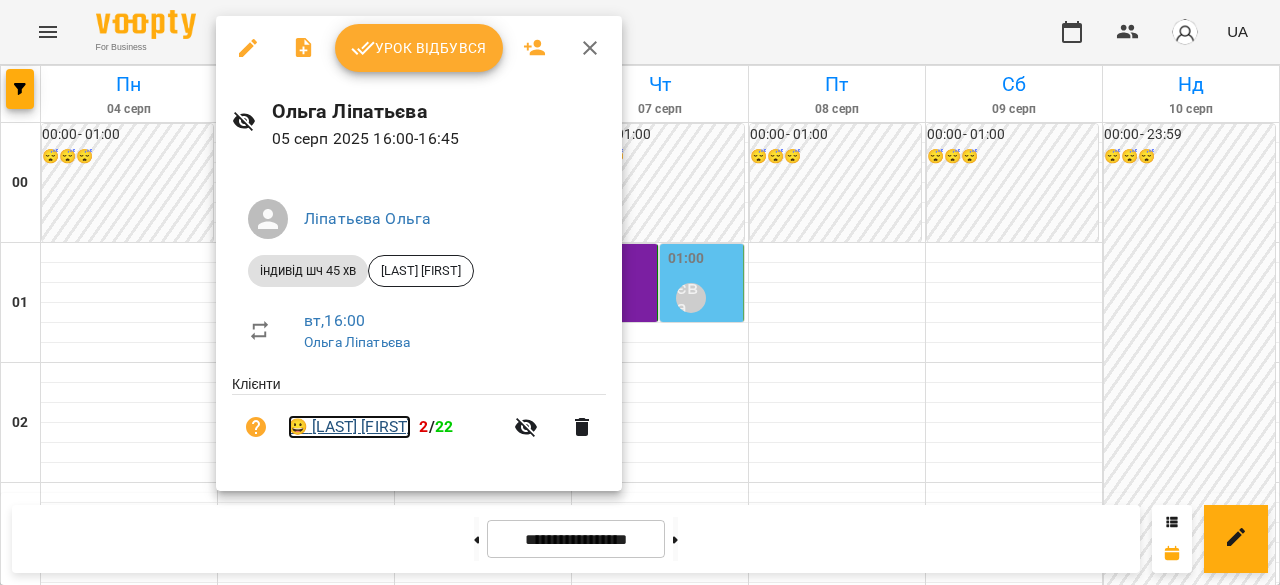 click on "😀 [LAST] [FIRST]" at bounding box center [349, 427] 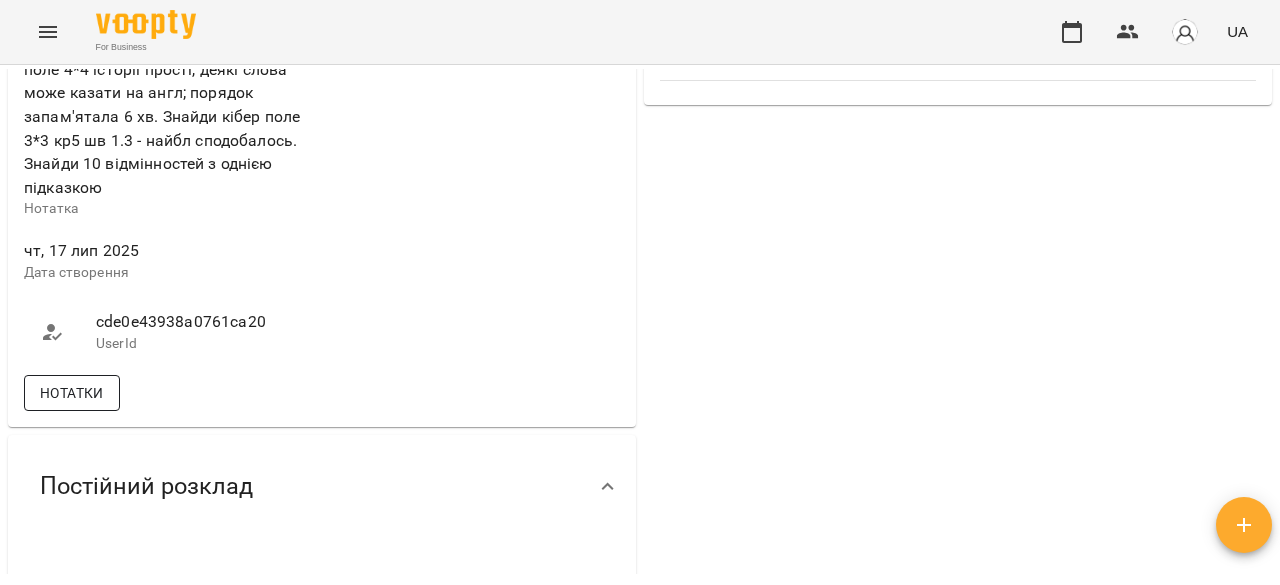 scroll, scrollTop: 1000, scrollLeft: 0, axis: vertical 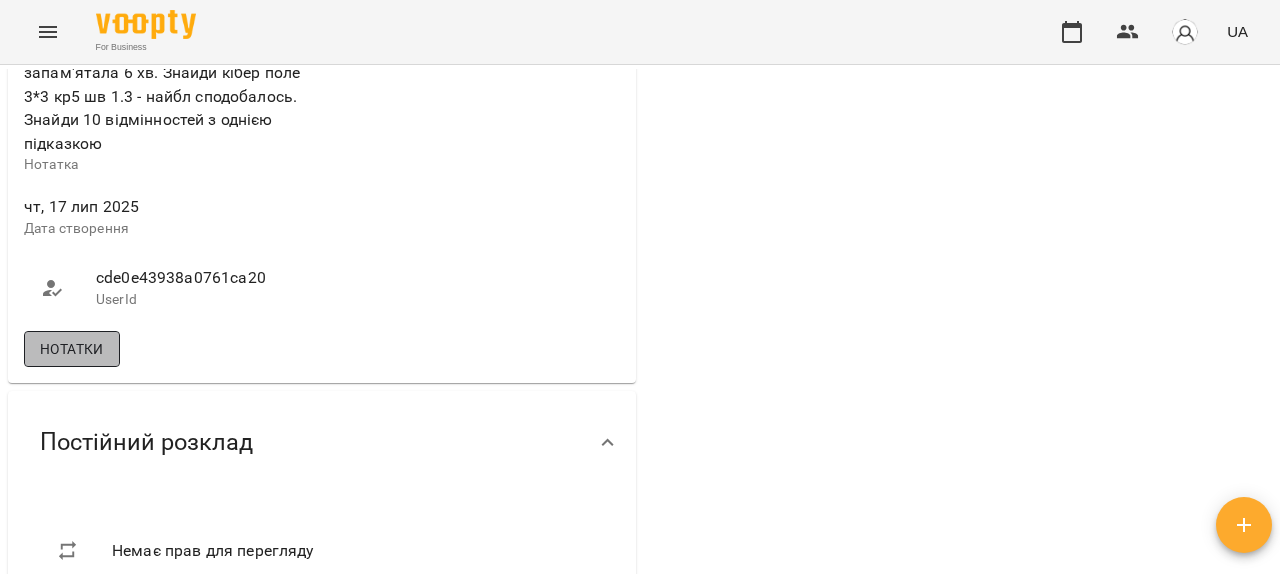 click on "Нотатки" at bounding box center [72, 349] 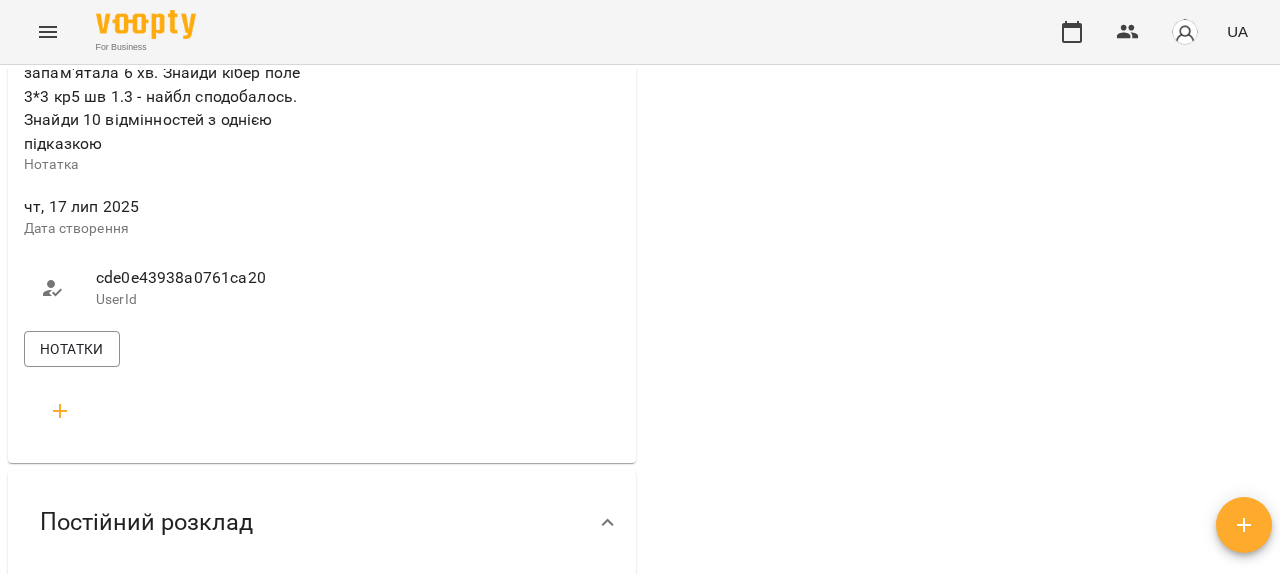 click 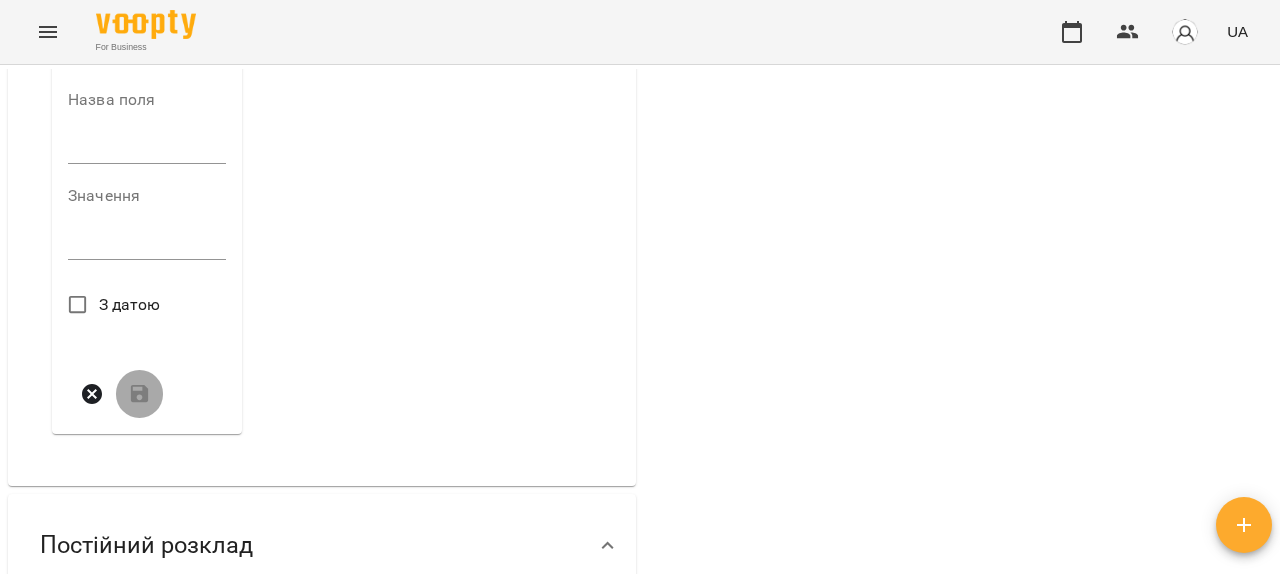 scroll, scrollTop: 1400, scrollLeft: 0, axis: vertical 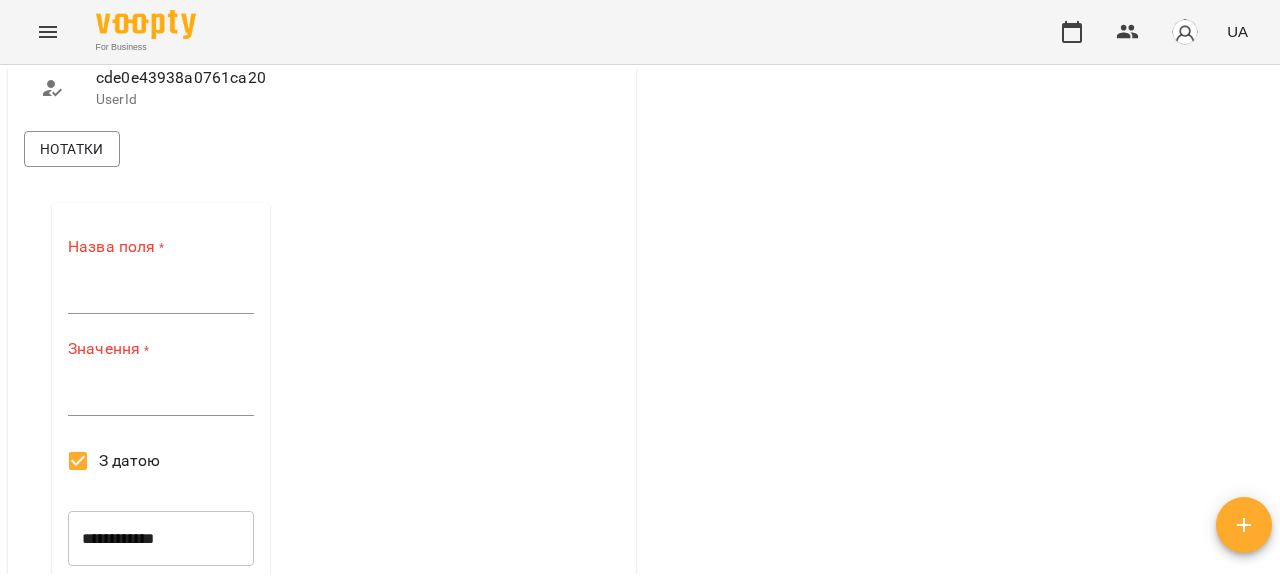 click at bounding box center (161, 298) 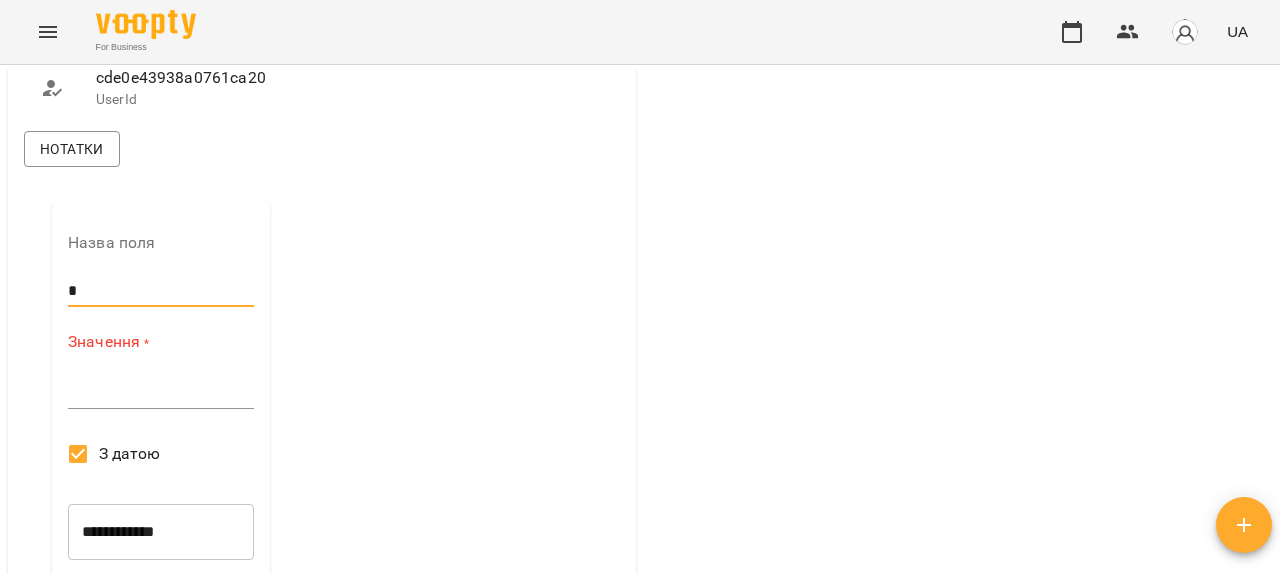 type on "*" 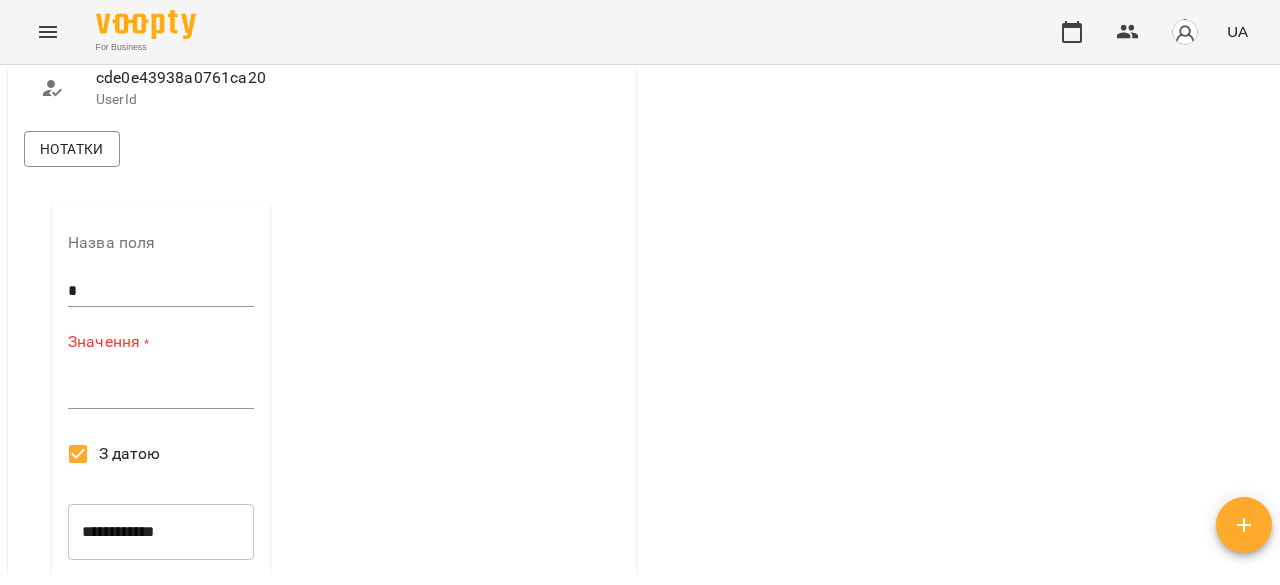 click on "*" at bounding box center (161, 393) 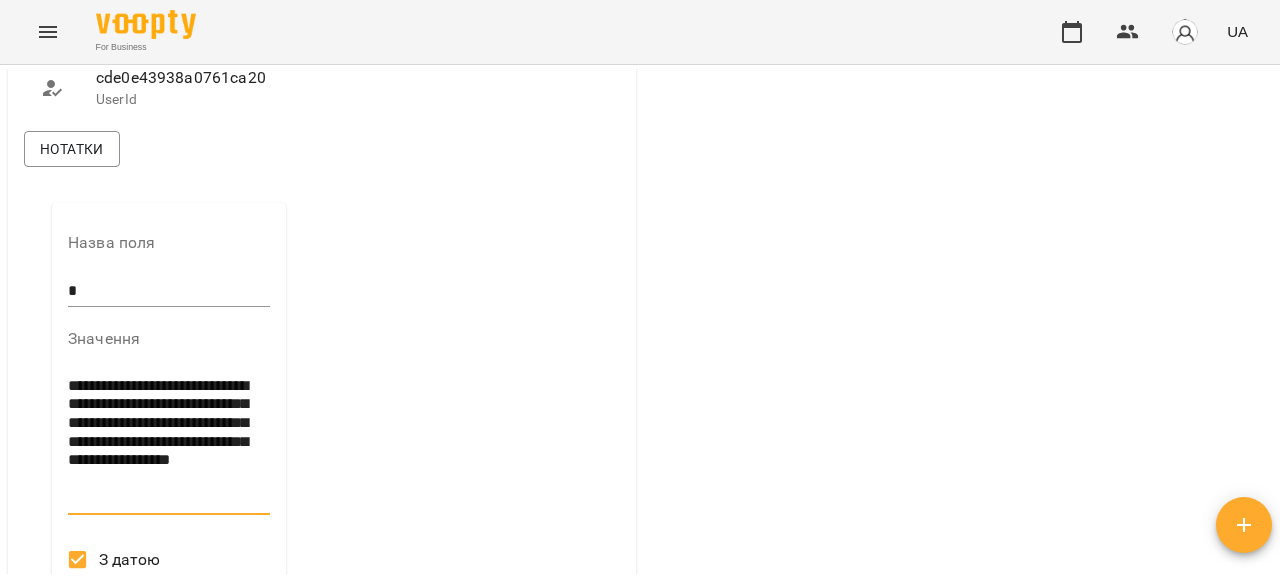 click on "**********" at bounding box center (169, 442) 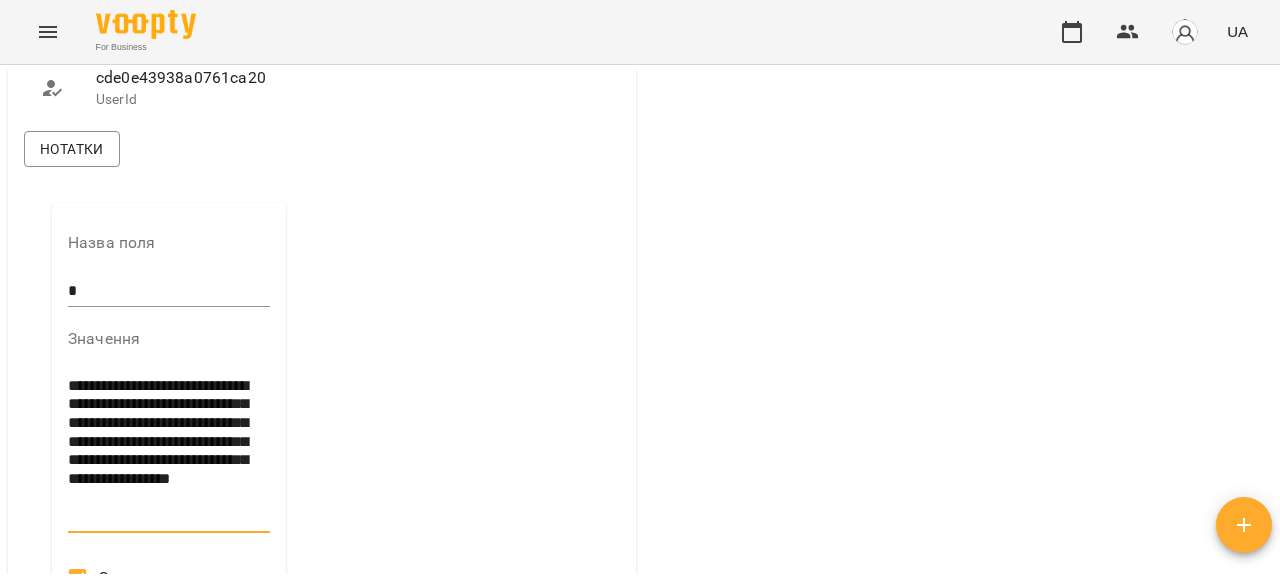 click on "**********" at bounding box center [169, 451] 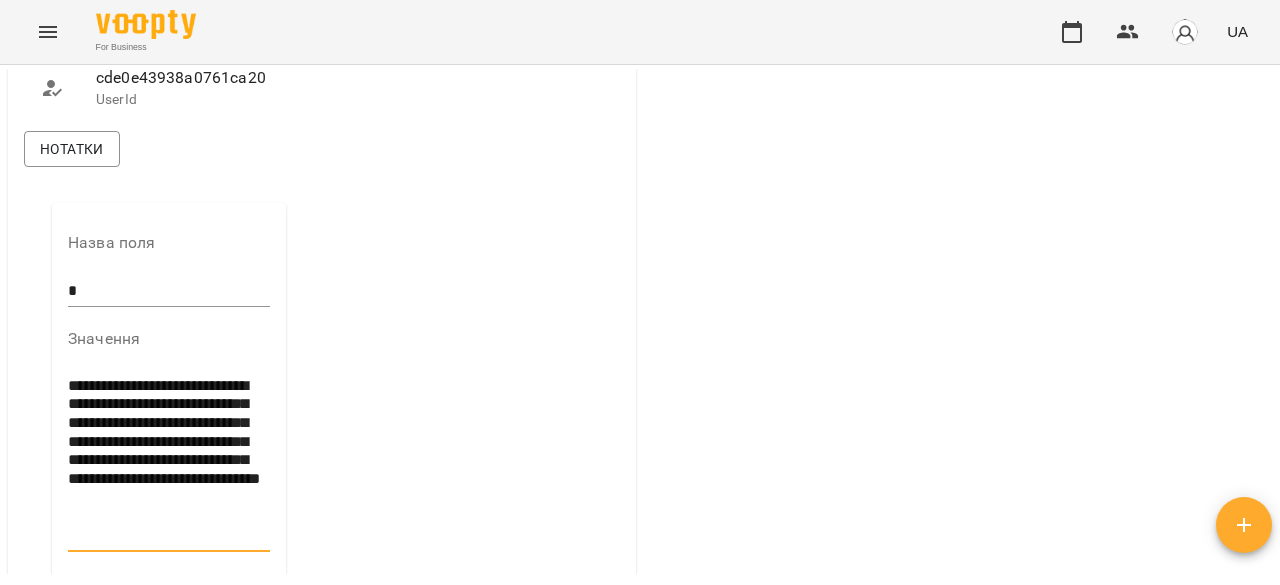 click on "**********" at bounding box center [169, 461] 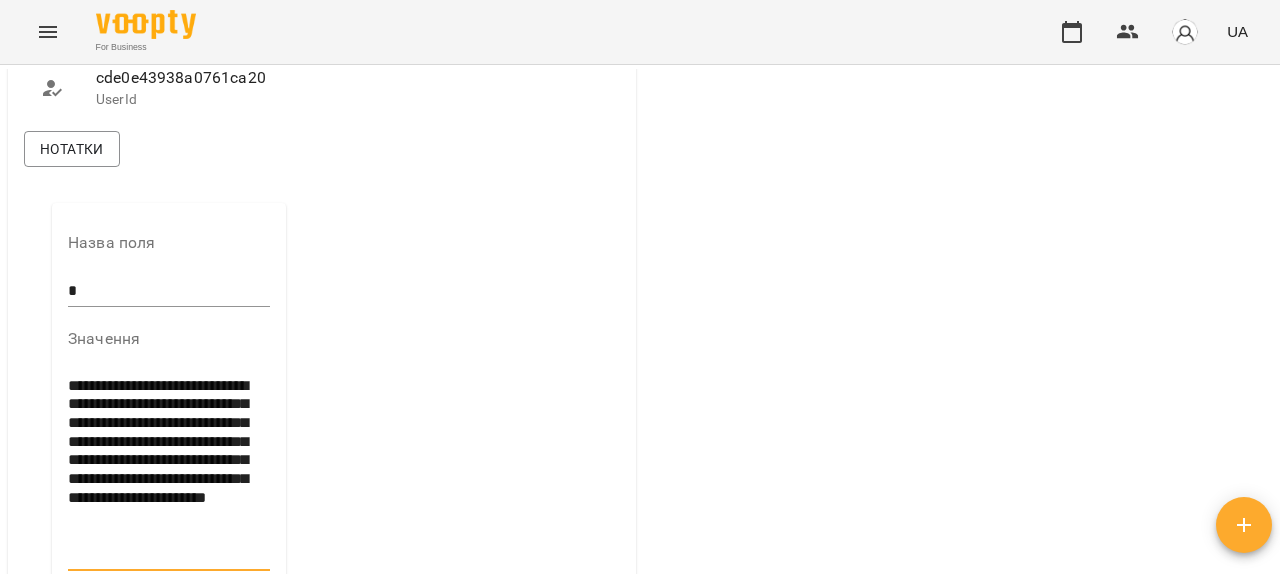 click on "**********" at bounding box center (169, 470) 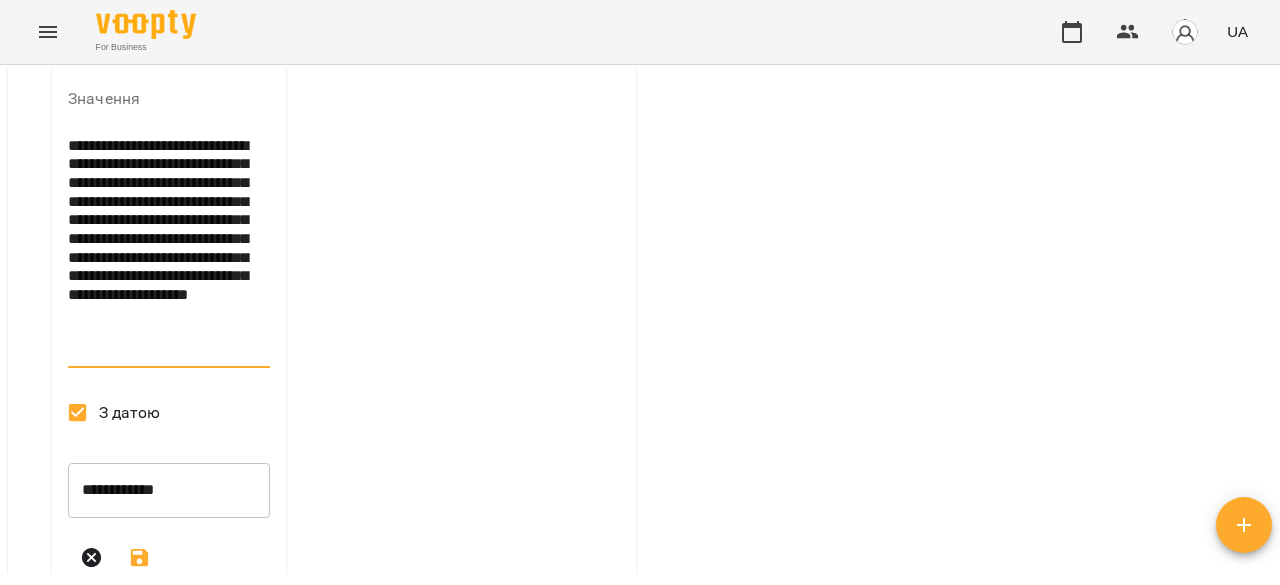 scroll, scrollTop: 1640, scrollLeft: 0, axis: vertical 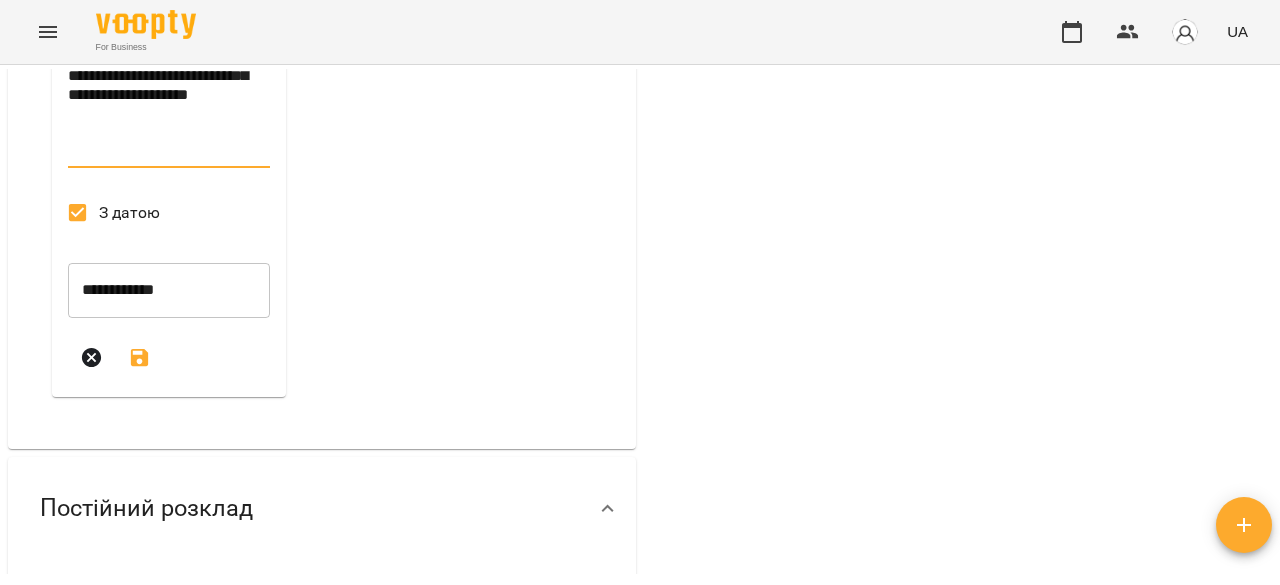 click on "**********" at bounding box center (169, 49) 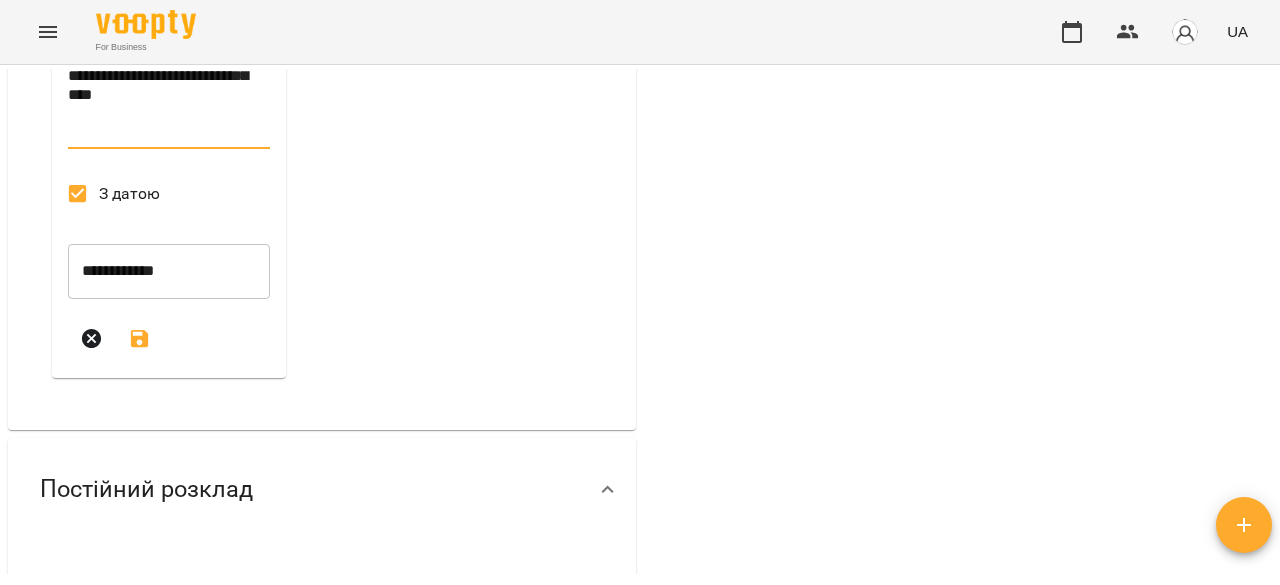 click on "**********" at bounding box center (169, 39) 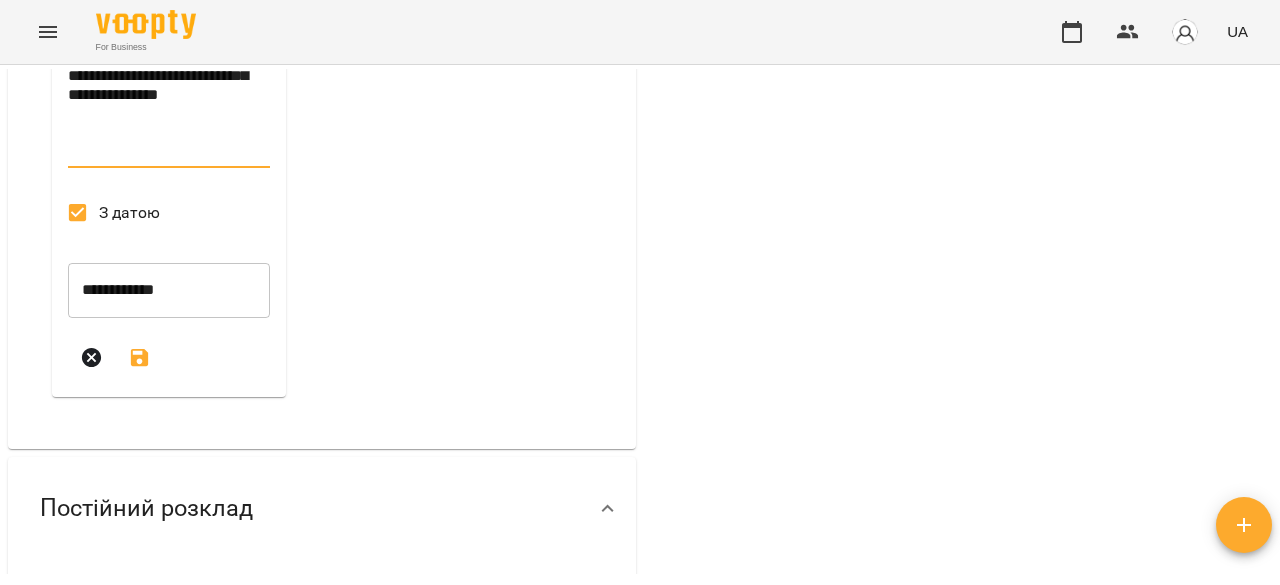 type on "**********" 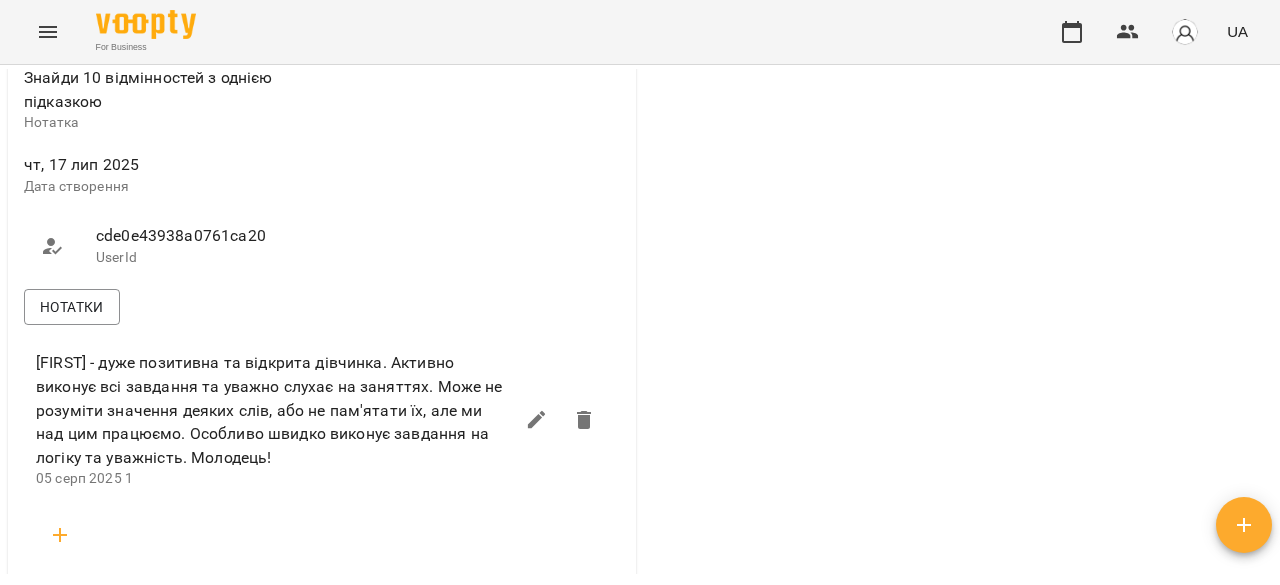 scroll, scrollTop: 1040, scrollLeft: 0, axis: vertical 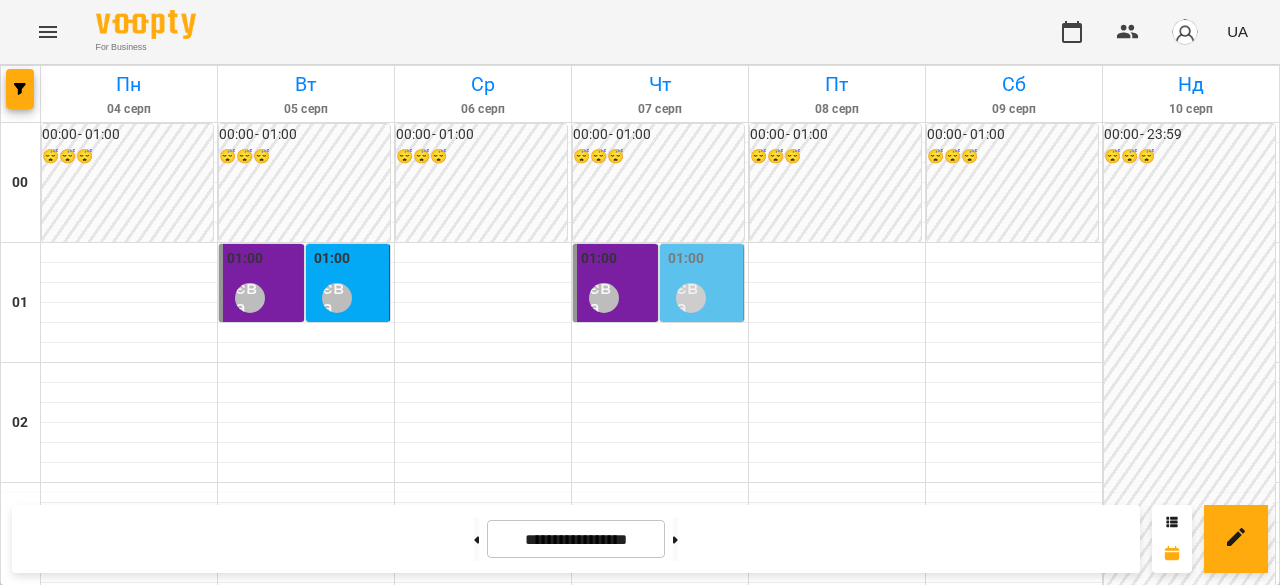 click on "[TIME] [LAST] [FIRST]" at bounding box center [306, 2311] 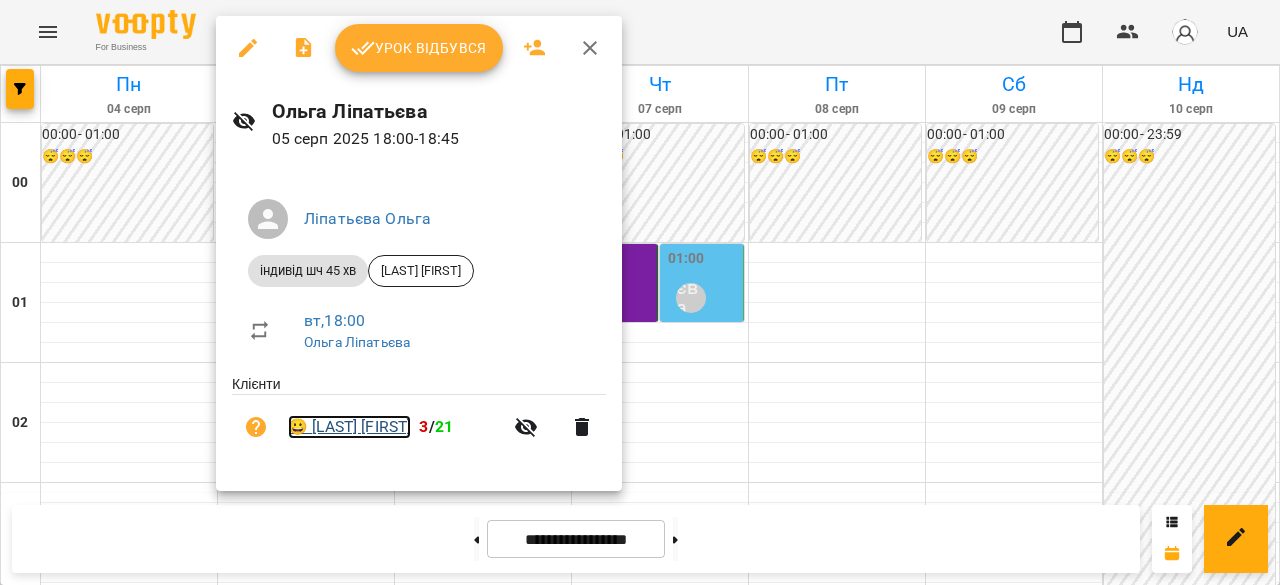 click on "😀 [LAST] [FIRST]" at bounding box center (349, 427) 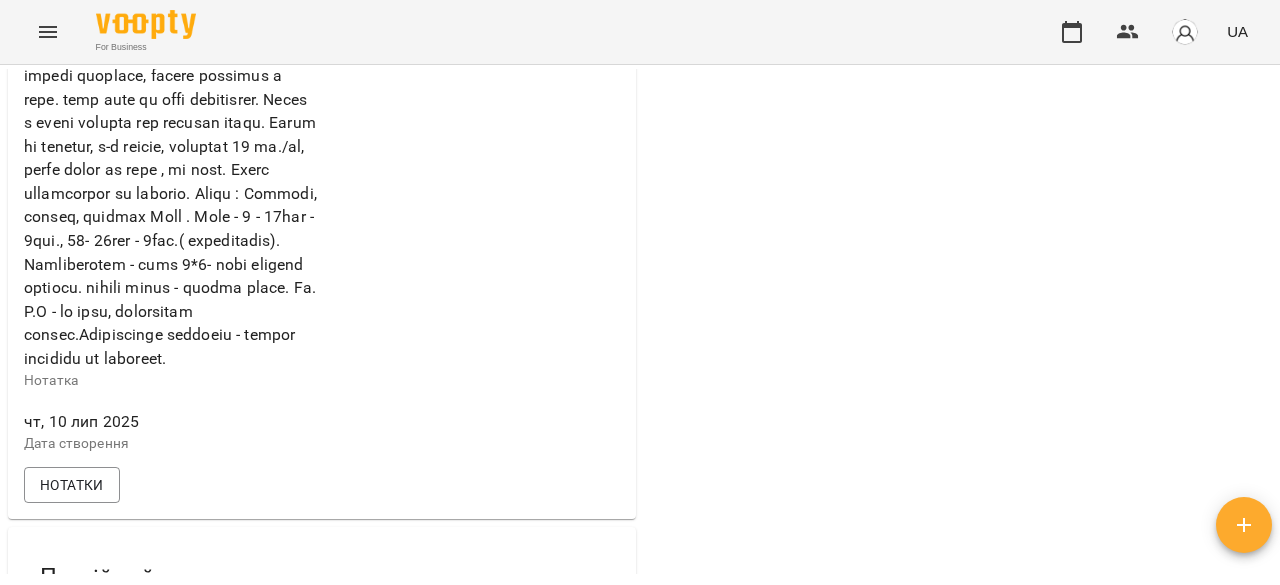 scroll, scrollTop: 1200, scrollLeft: 0, axis: vertical 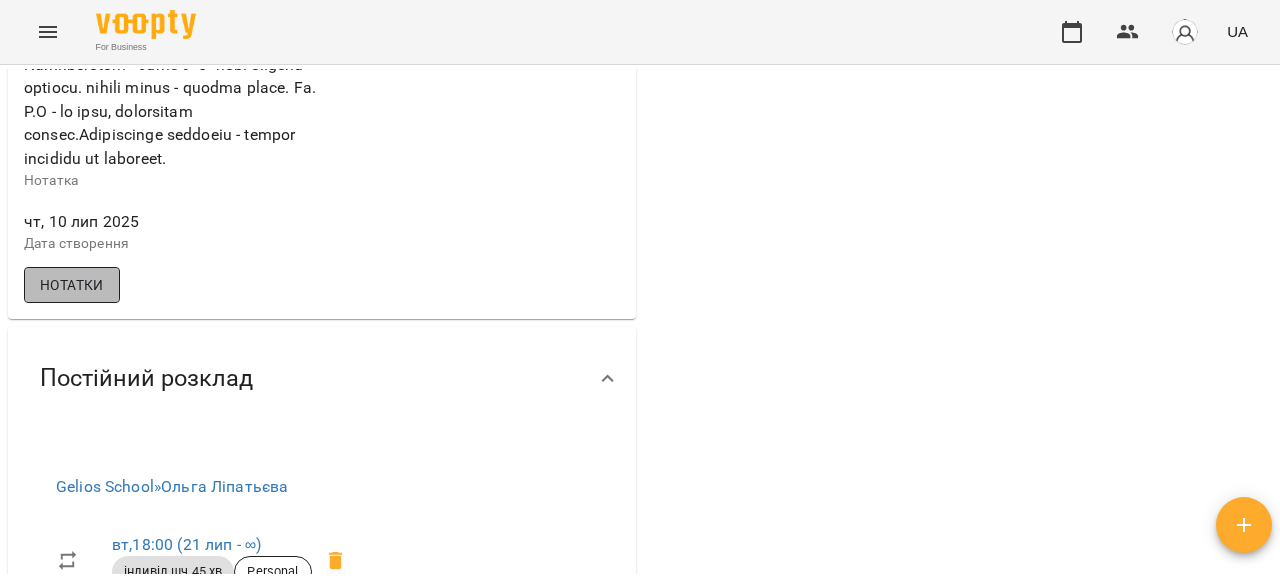 click on "Нотатки" at bounding box center (72, 285) 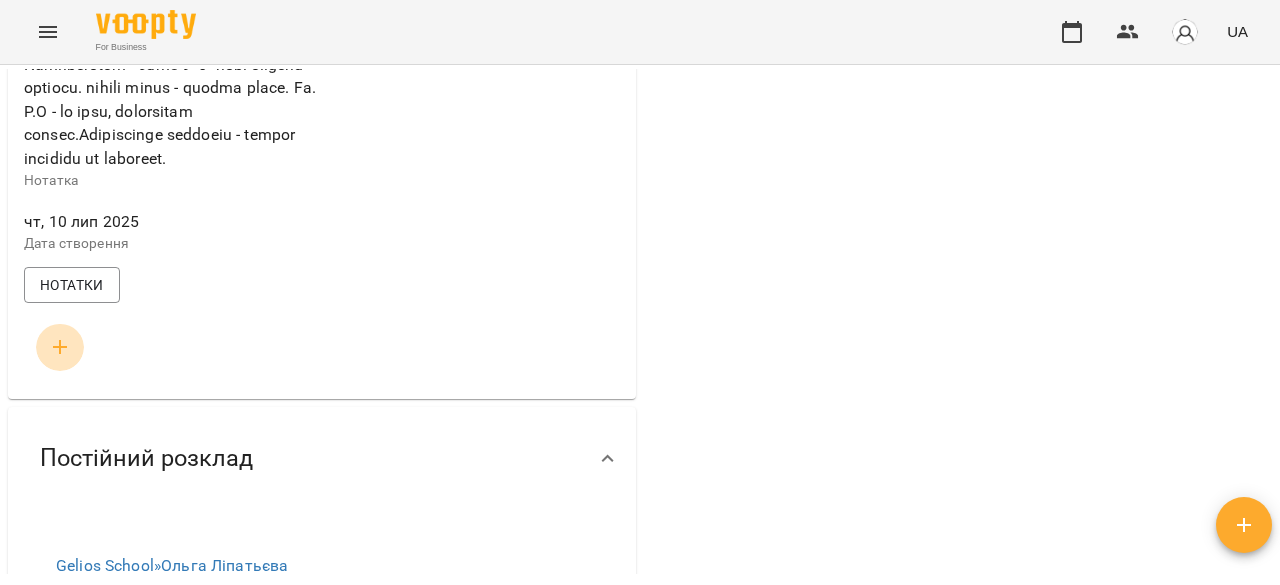 click 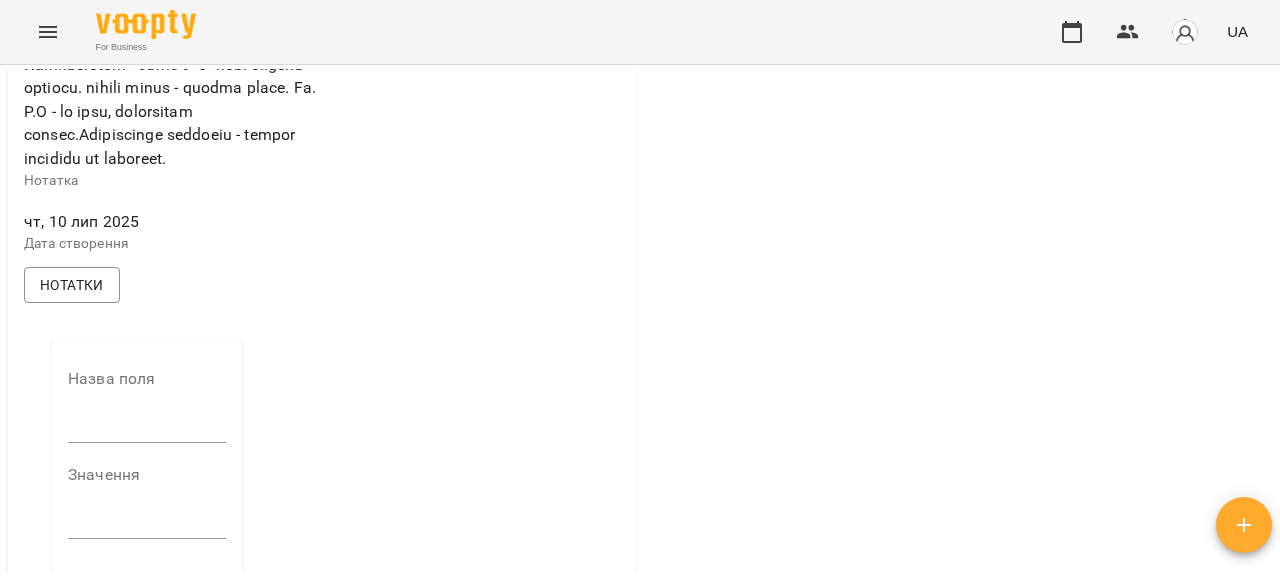 scroll, scrollTop: 1500, scrollLeft: 0, axis: vertical 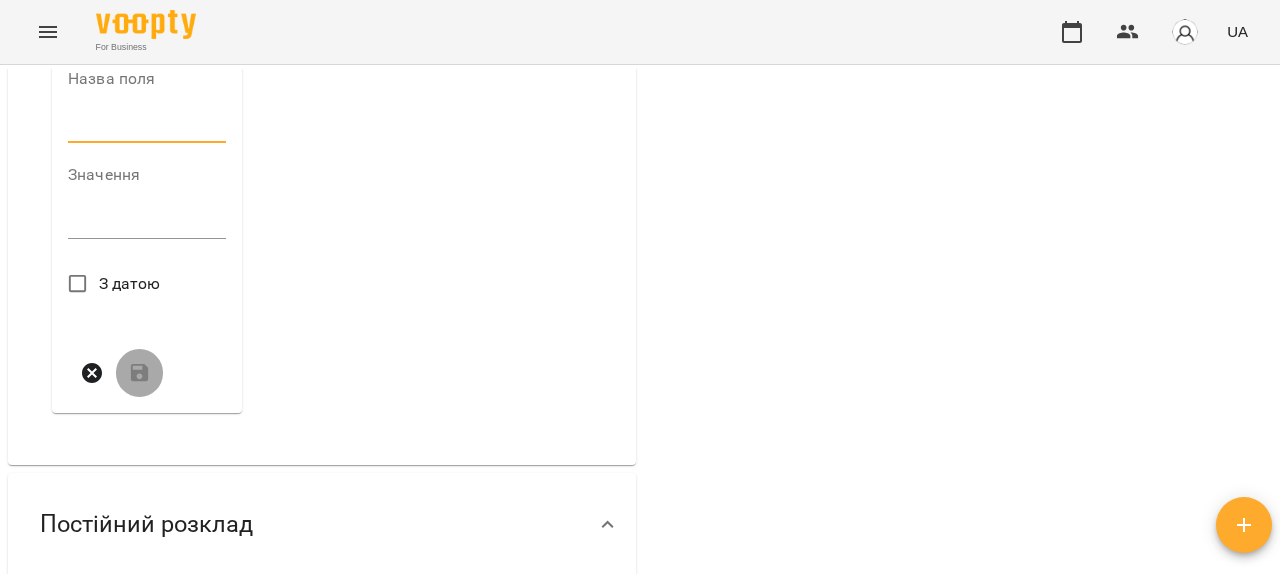 click at bounding box center (147, 127) 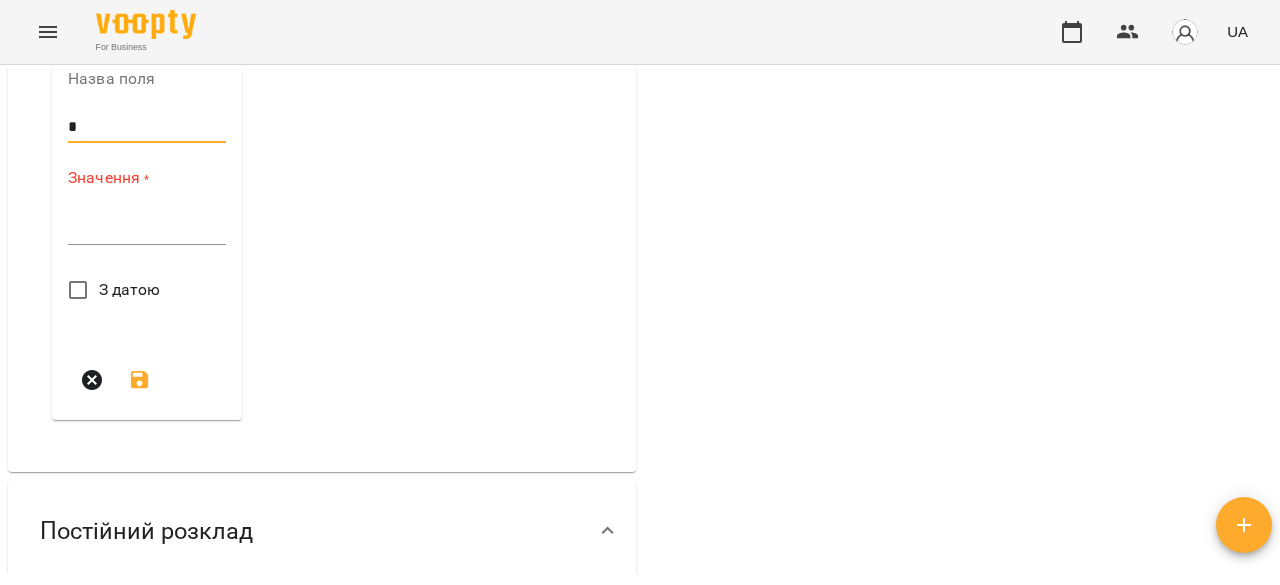 type on "*" 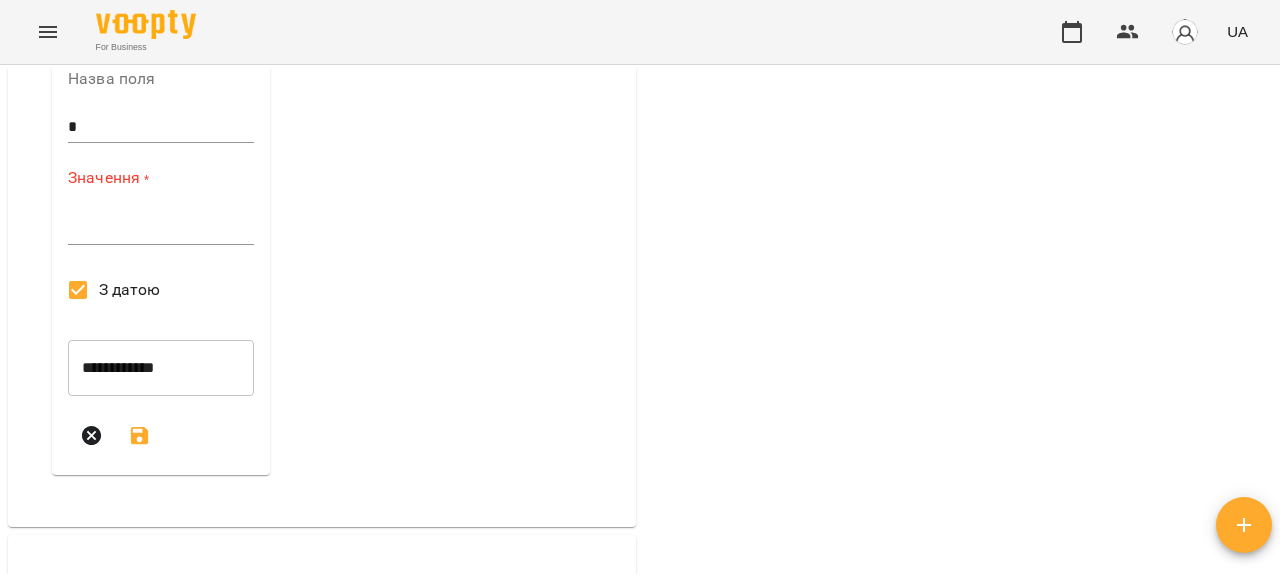 click at bounding box center [161, 228] 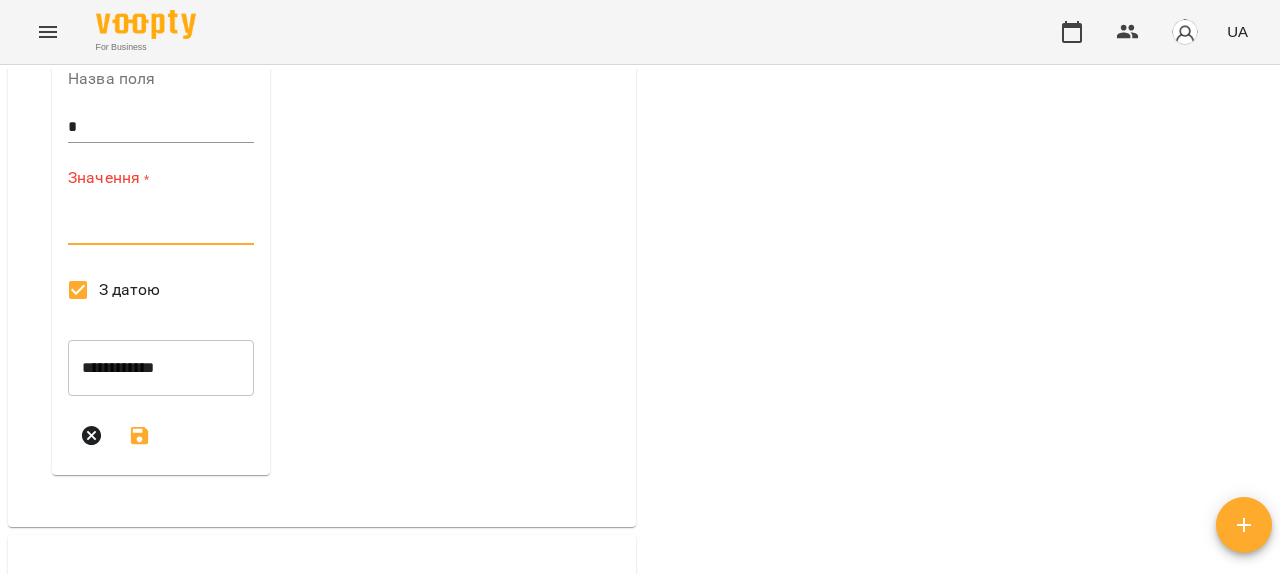 paste on "**********" 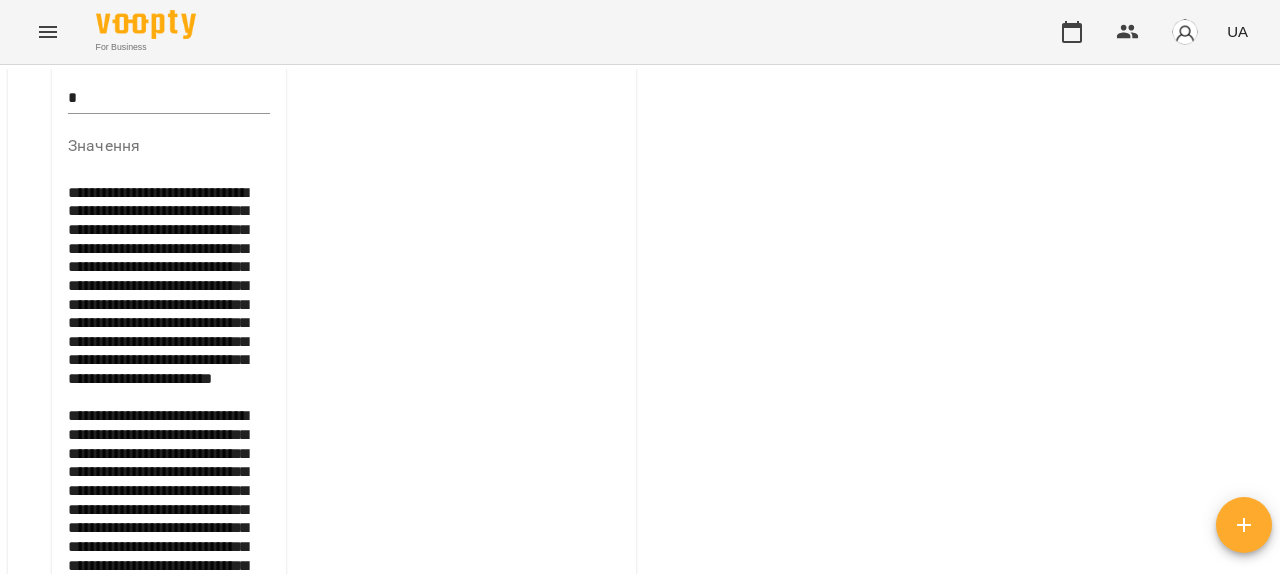 scroll, scrollTop: 1626, scrollLeft: 0, axis: vertical 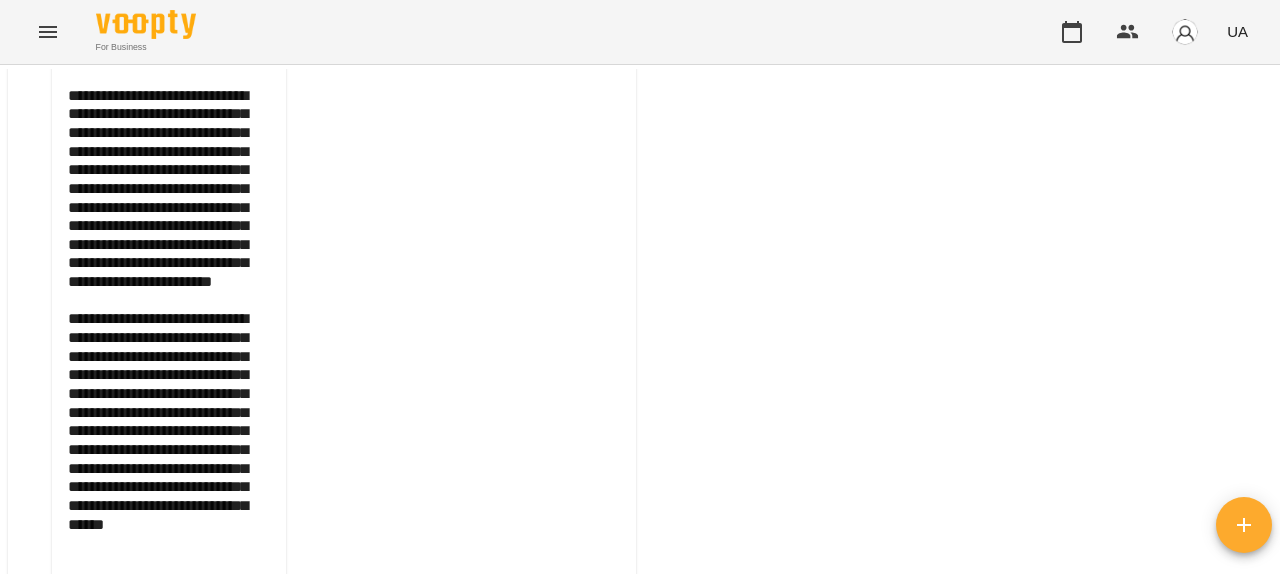 drag, startPoint x: 266, startPoint y: 205, endPoint x: 70, endPoint y: 209, distance: 196.04082 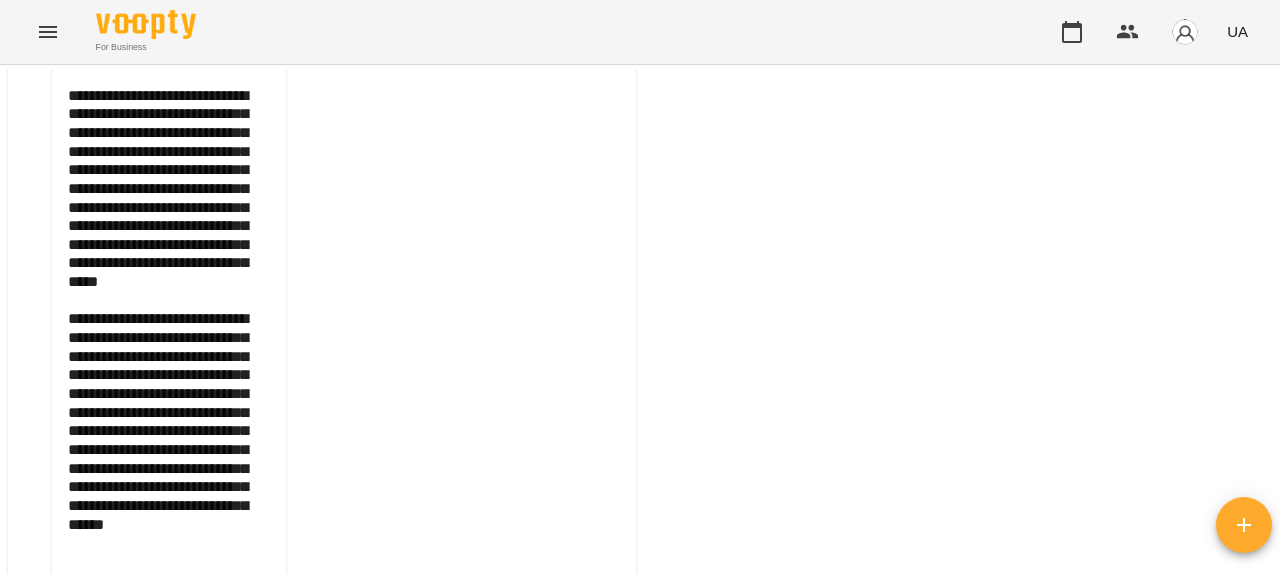 click on "**********" at bounding box center [169, 367] 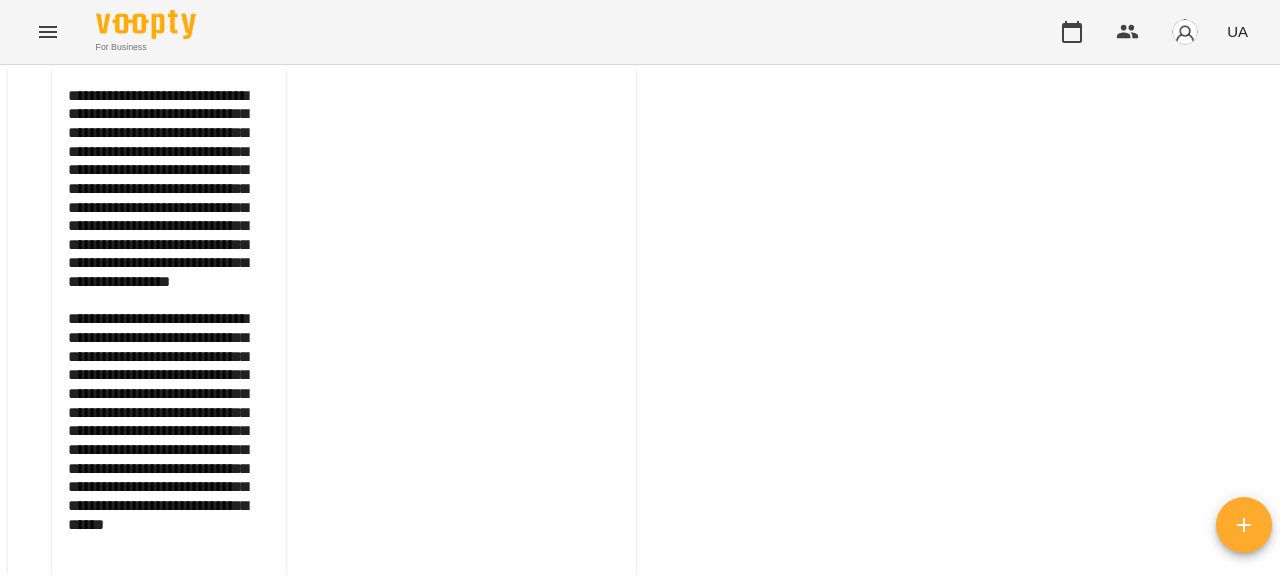 click on "**********" at bounding box center [169, 376] 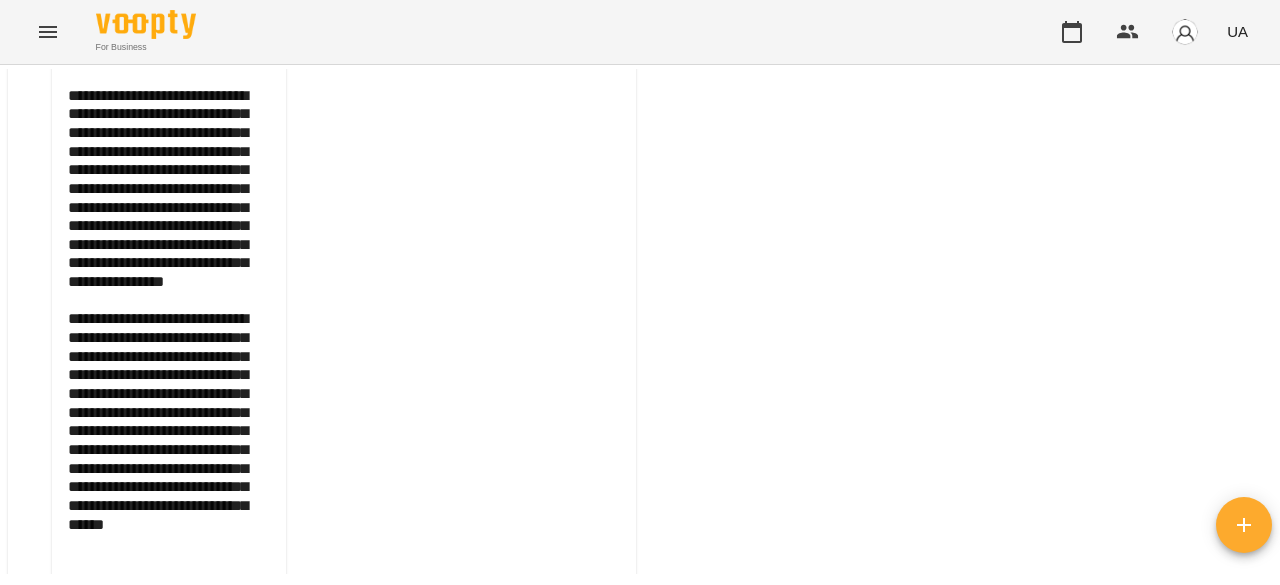 drag, startPoint x: 174, startPoint y: 277, endPoint x: 141, endPoint y: 277, distance: 33 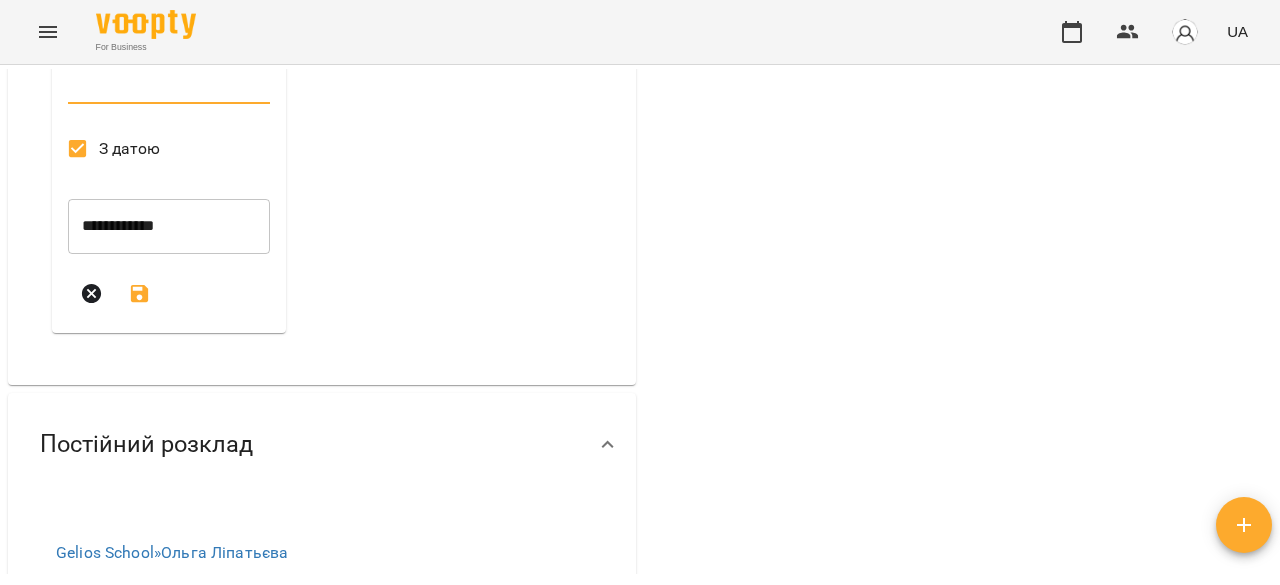 scroll, scrollTop: 2226, scrollLeft: 0, axis: vertical 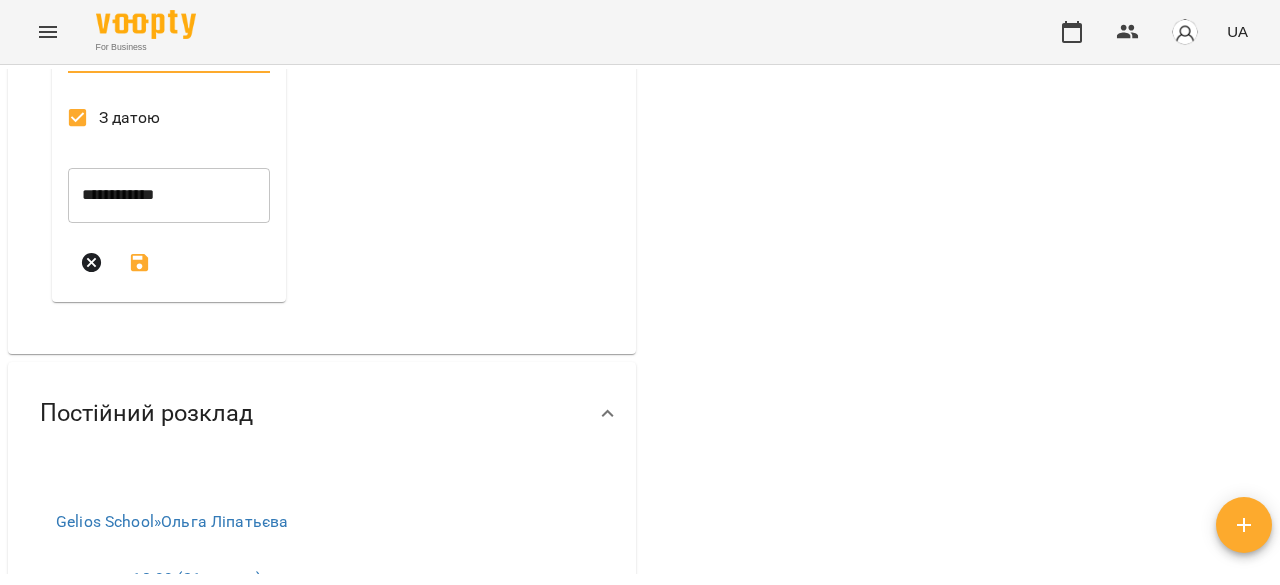 type on "**********" 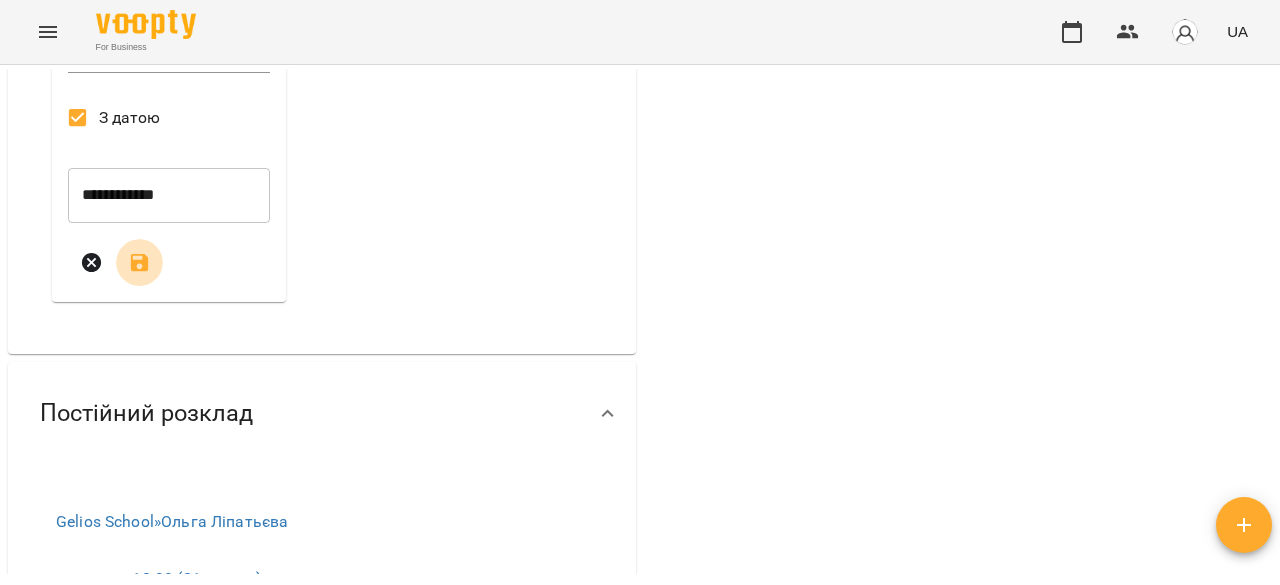 click 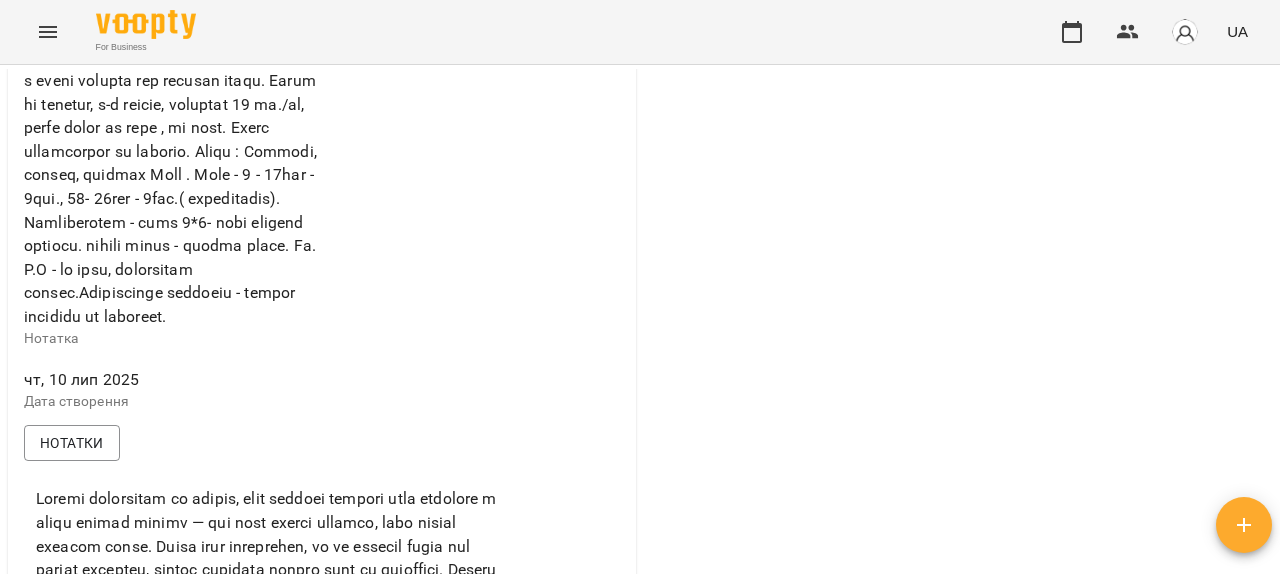 scroll, scrollTop: 826, scrollLeft: 0, axis: vertical 